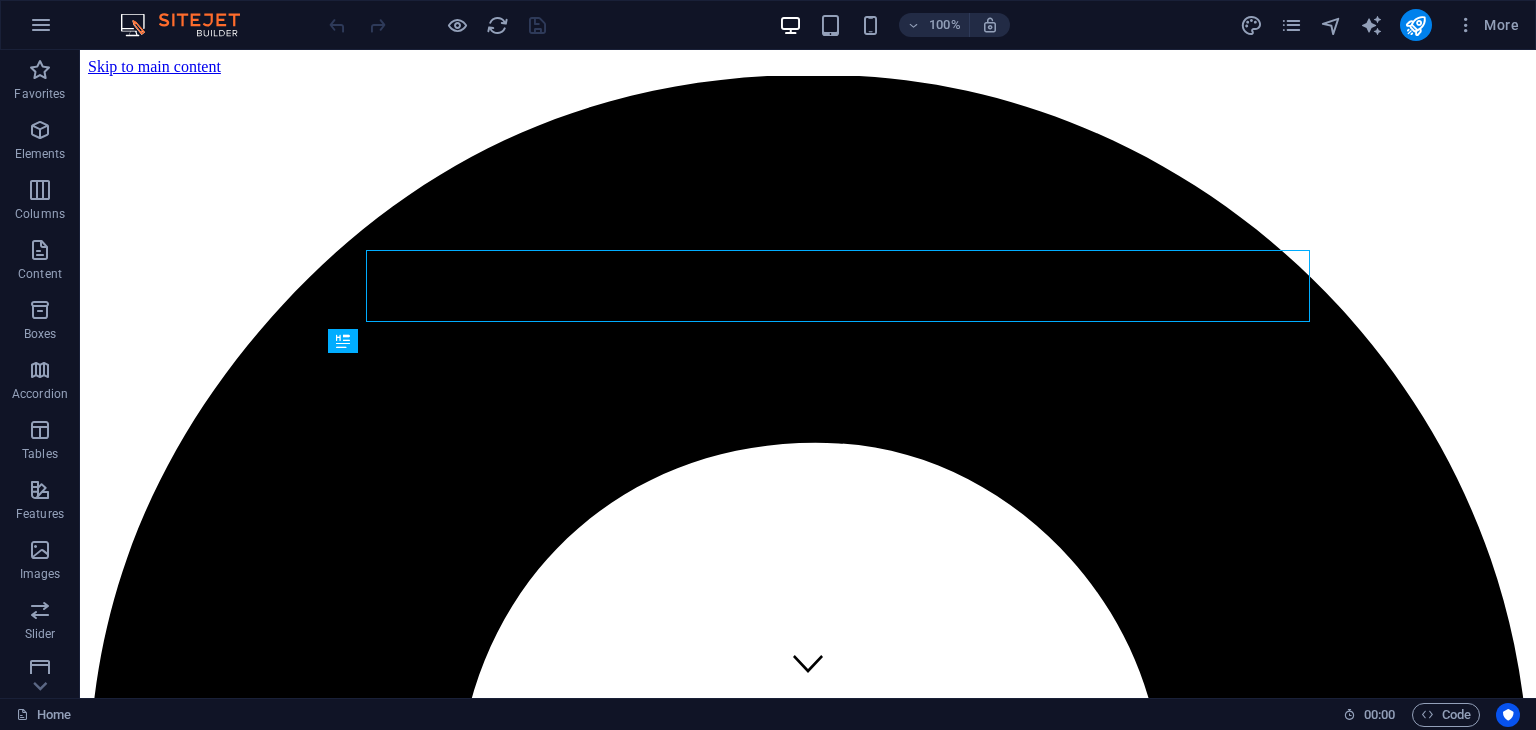 scroll, scrollTop: 0, scrollLeft: 0, axis: both 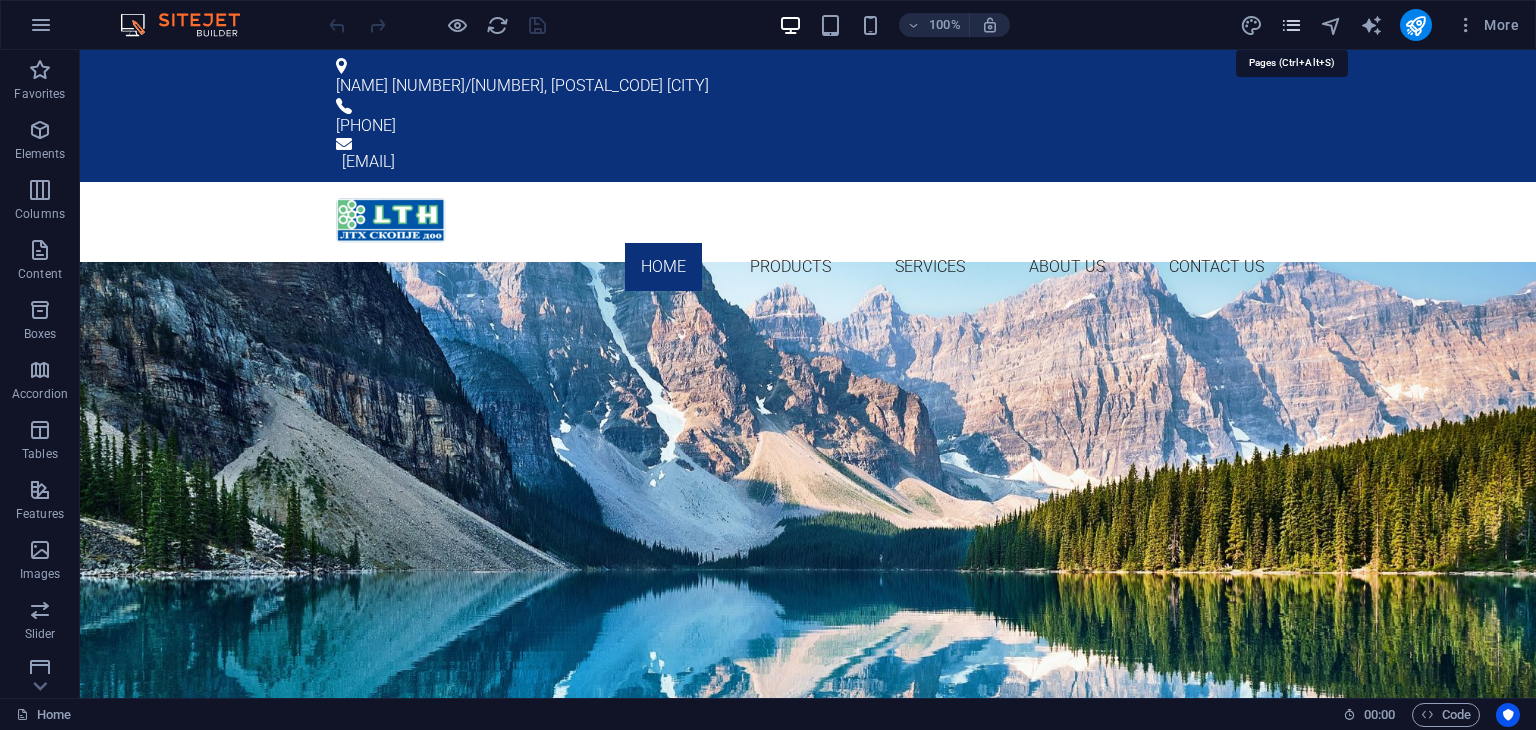 click at bounding box center (1291, 25) 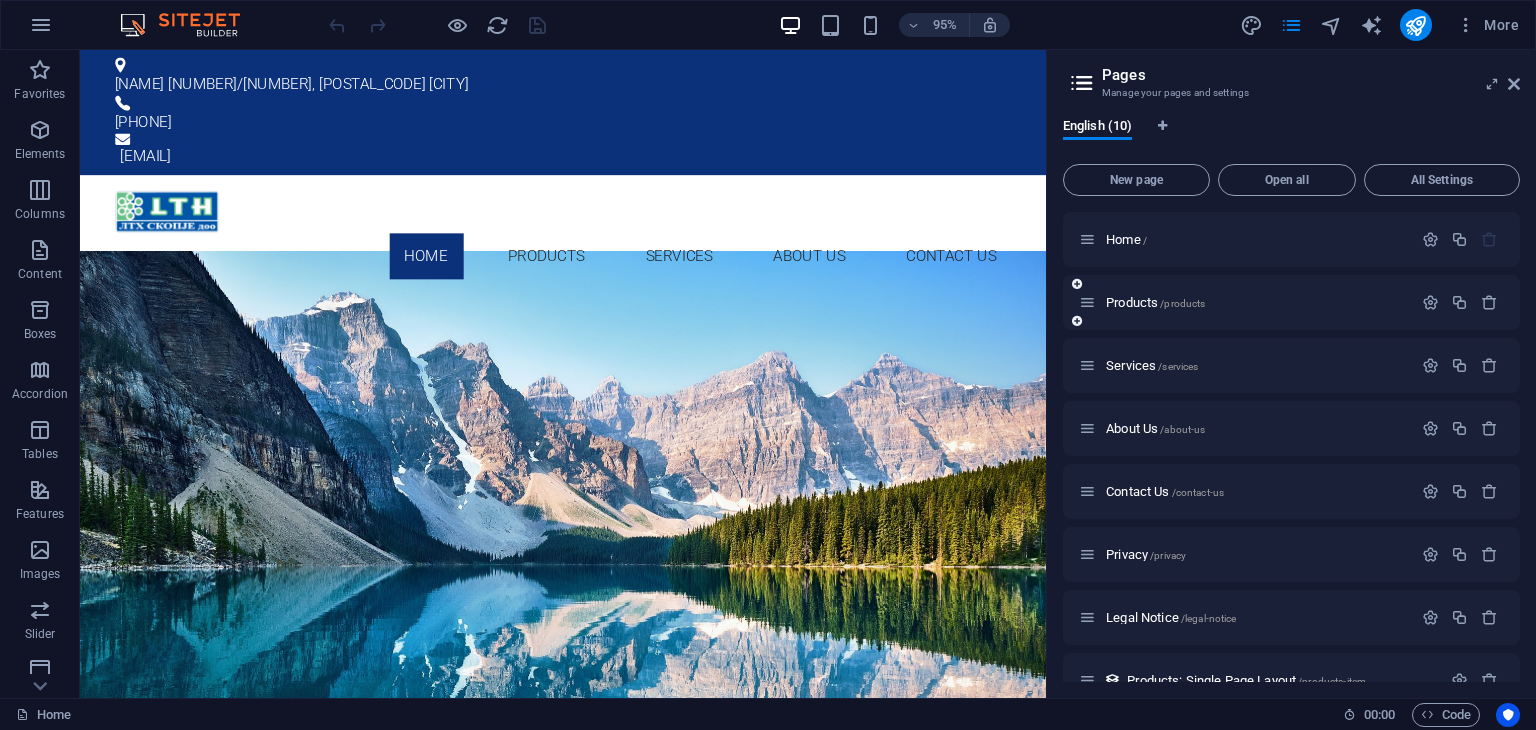 click on "Products /products" at bounding box center [1245, 302] 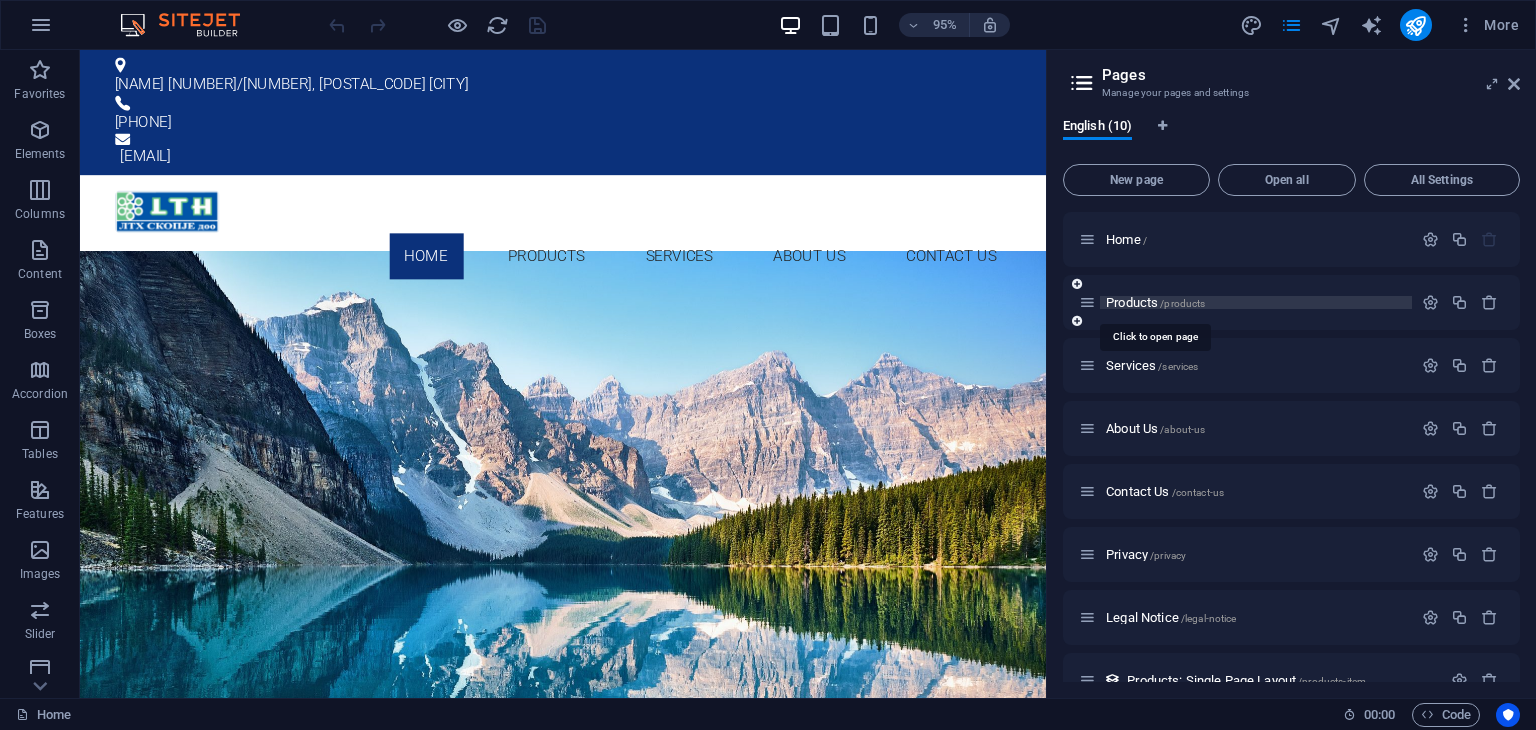 click on "Products /products" at bounding box center [1155, 302] 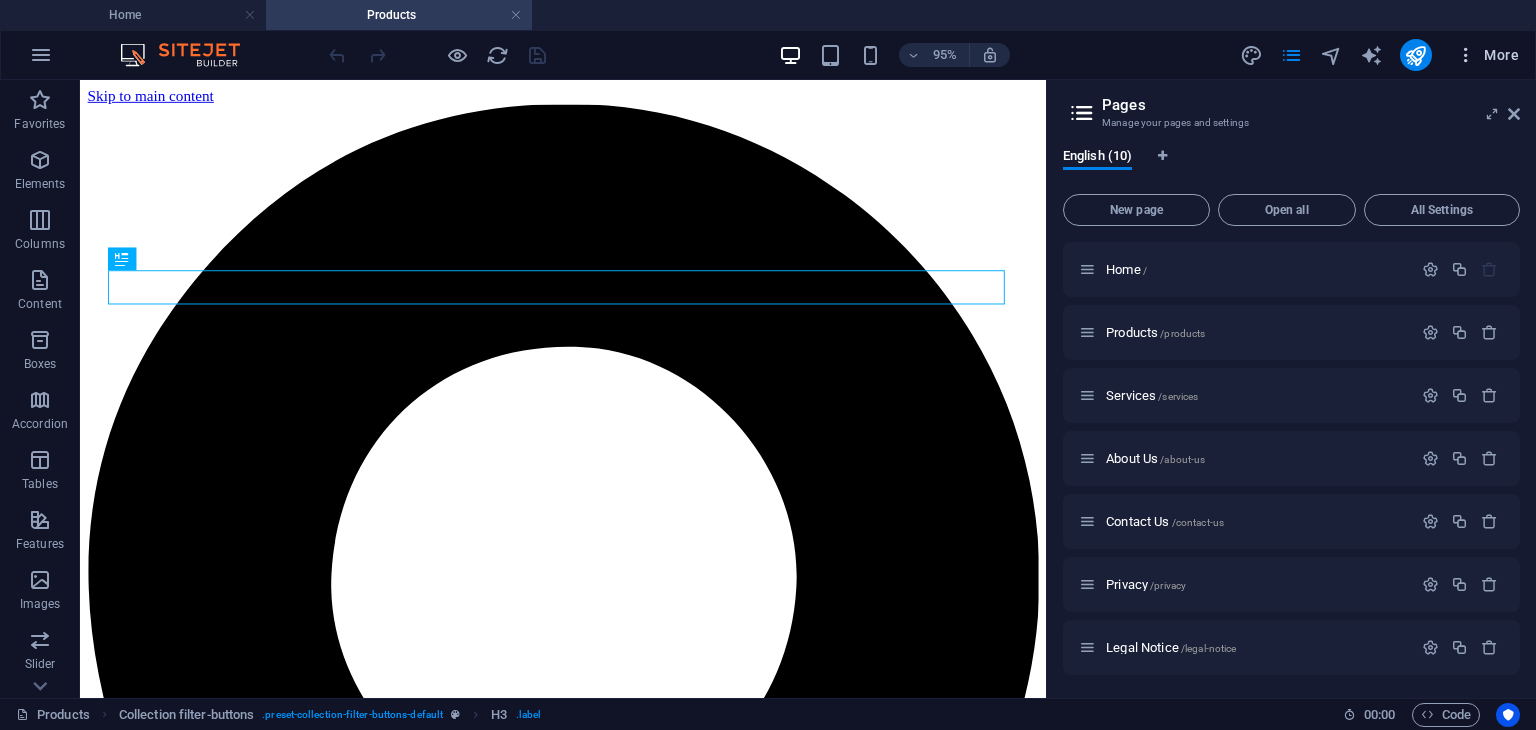 scroll, scrollTop: 0, scrollLeft: 0, axis: both 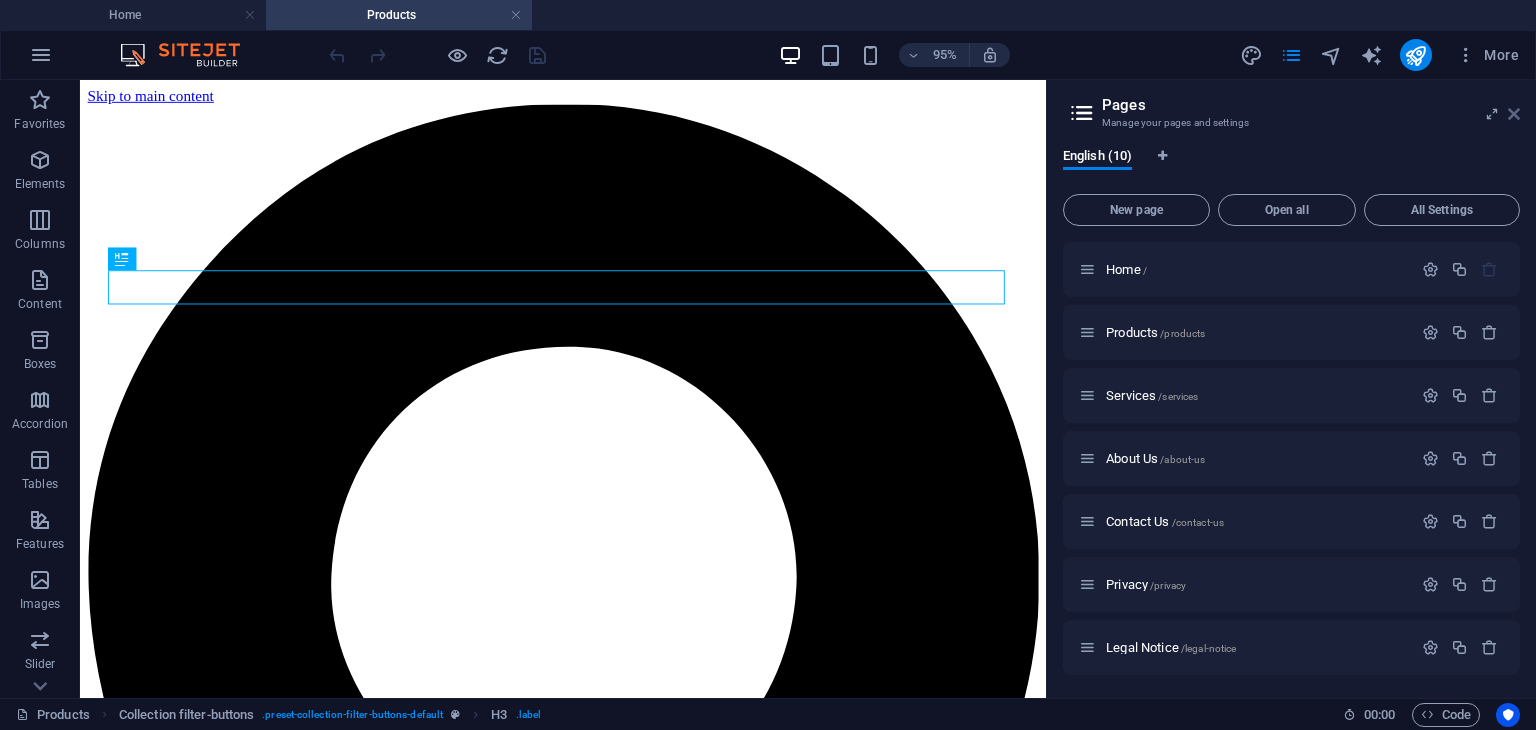 click at bounding box center [1514, 114] 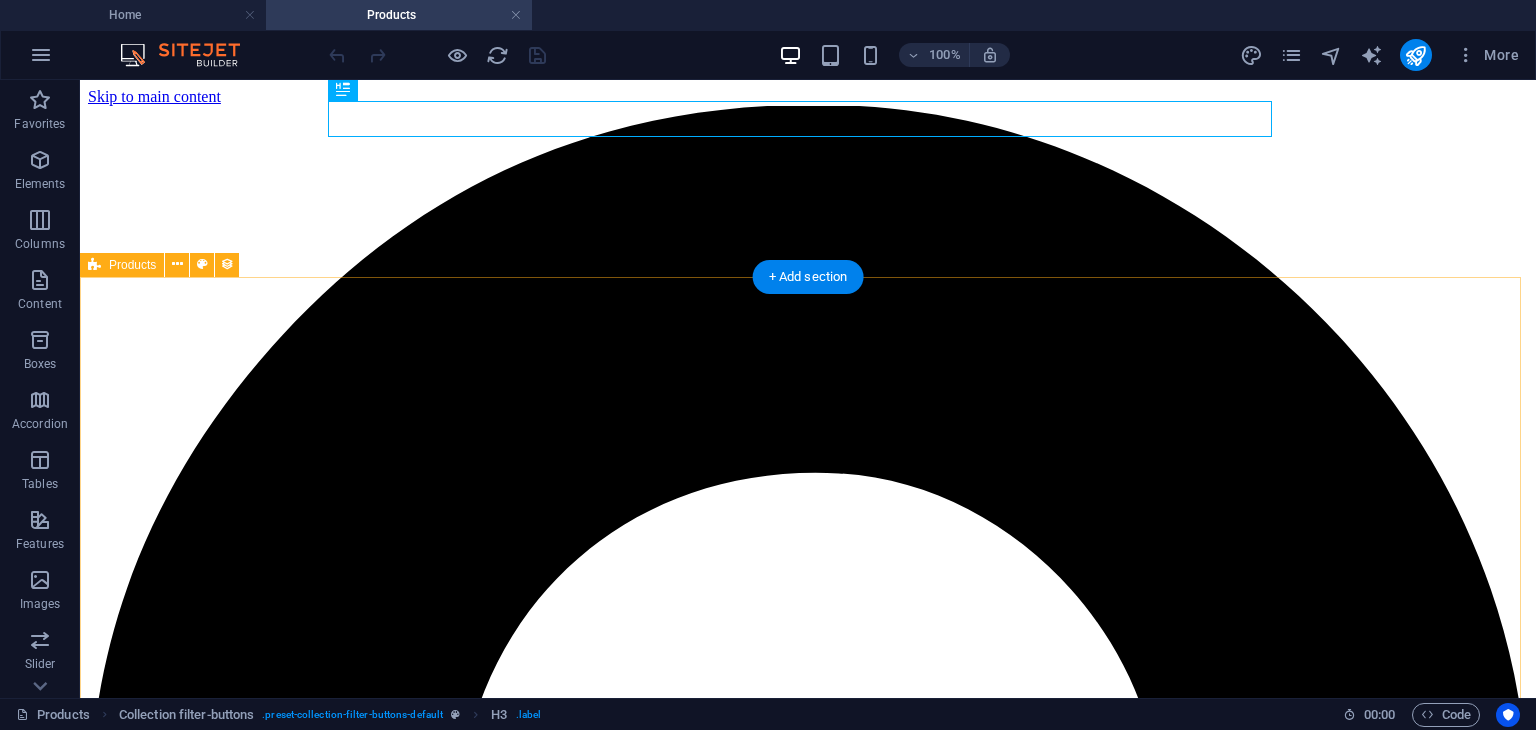 scroll, scrollTop: 506, scrollLeft: 0, axis: vertical 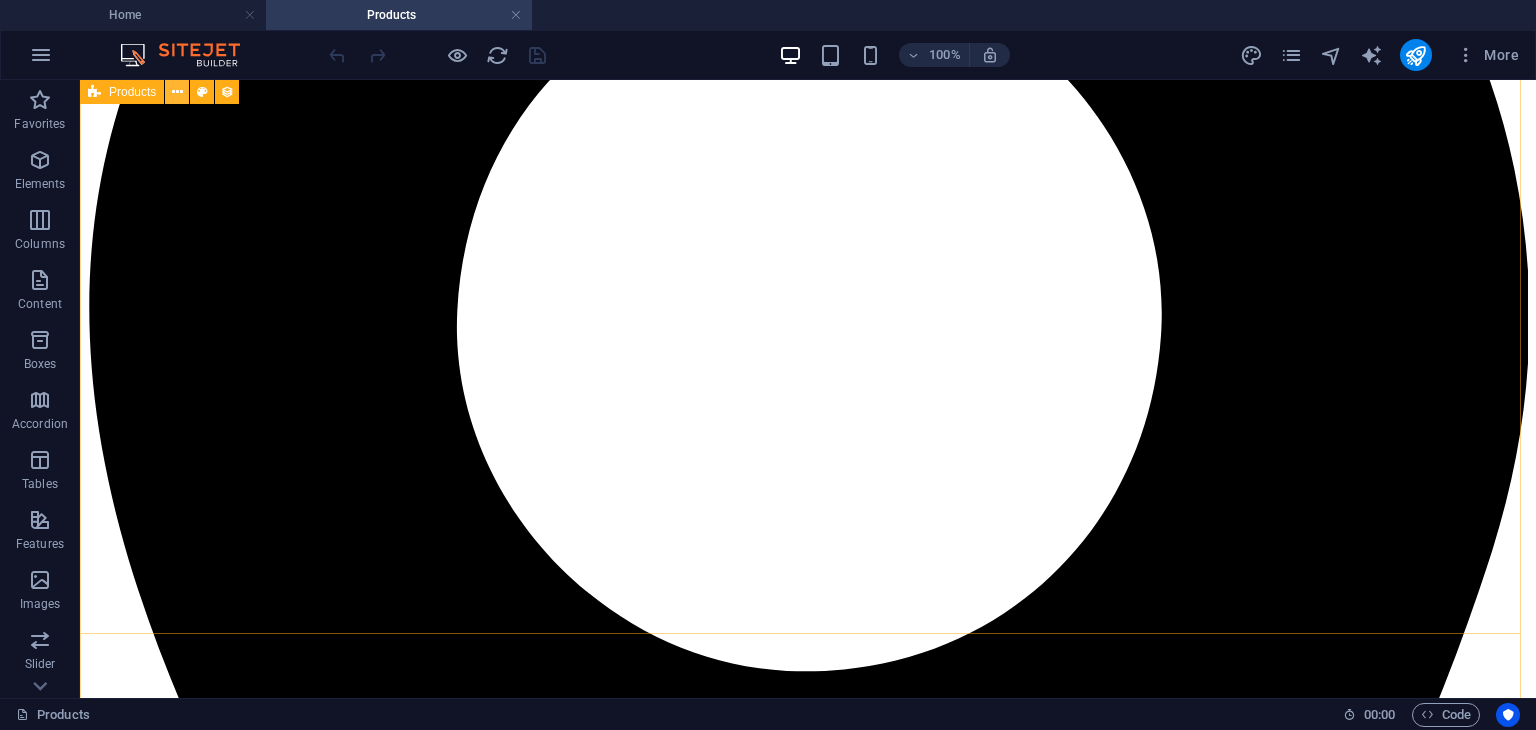 click on "Products" at bounding box center (166, 92) 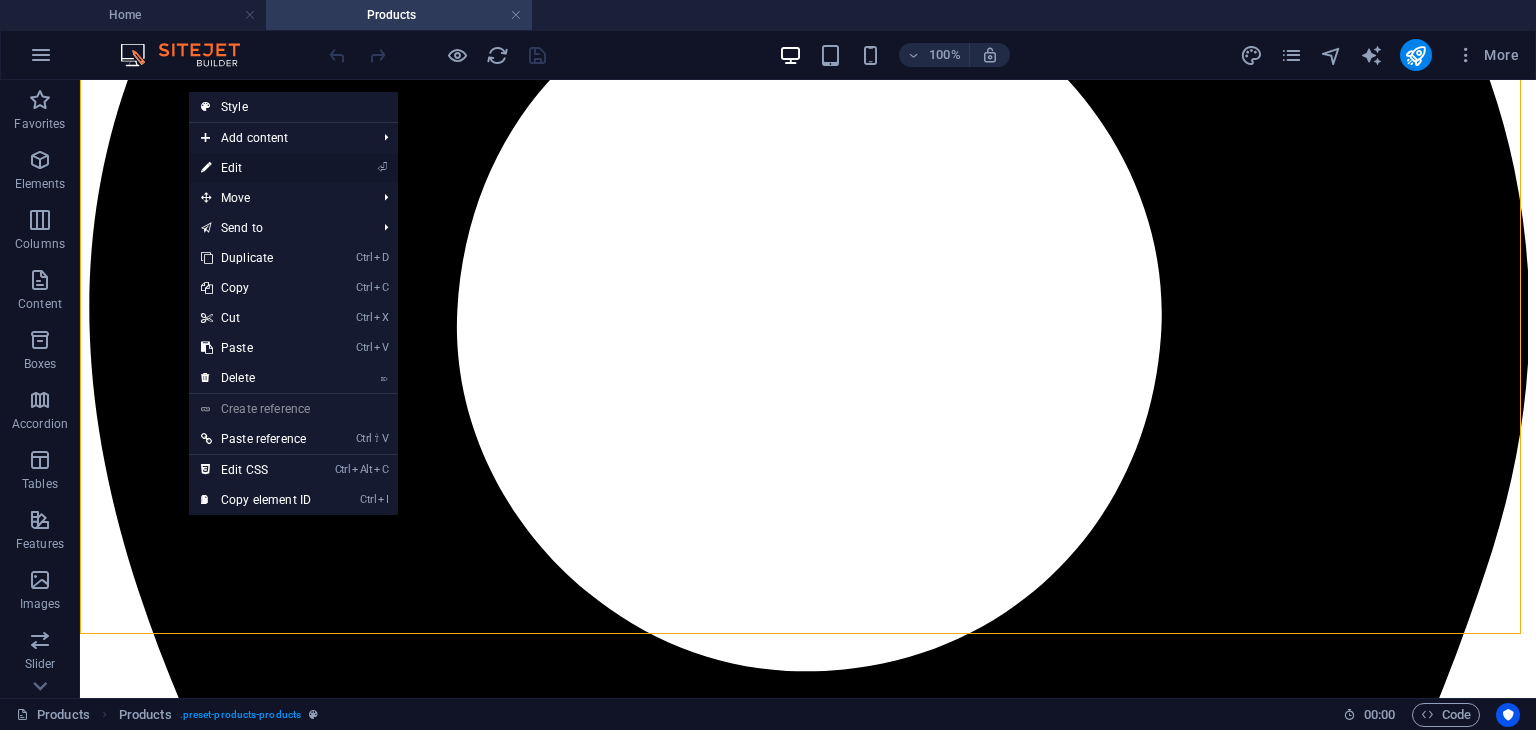 click on "⏎  Edit" at bounding box center [256, 168] 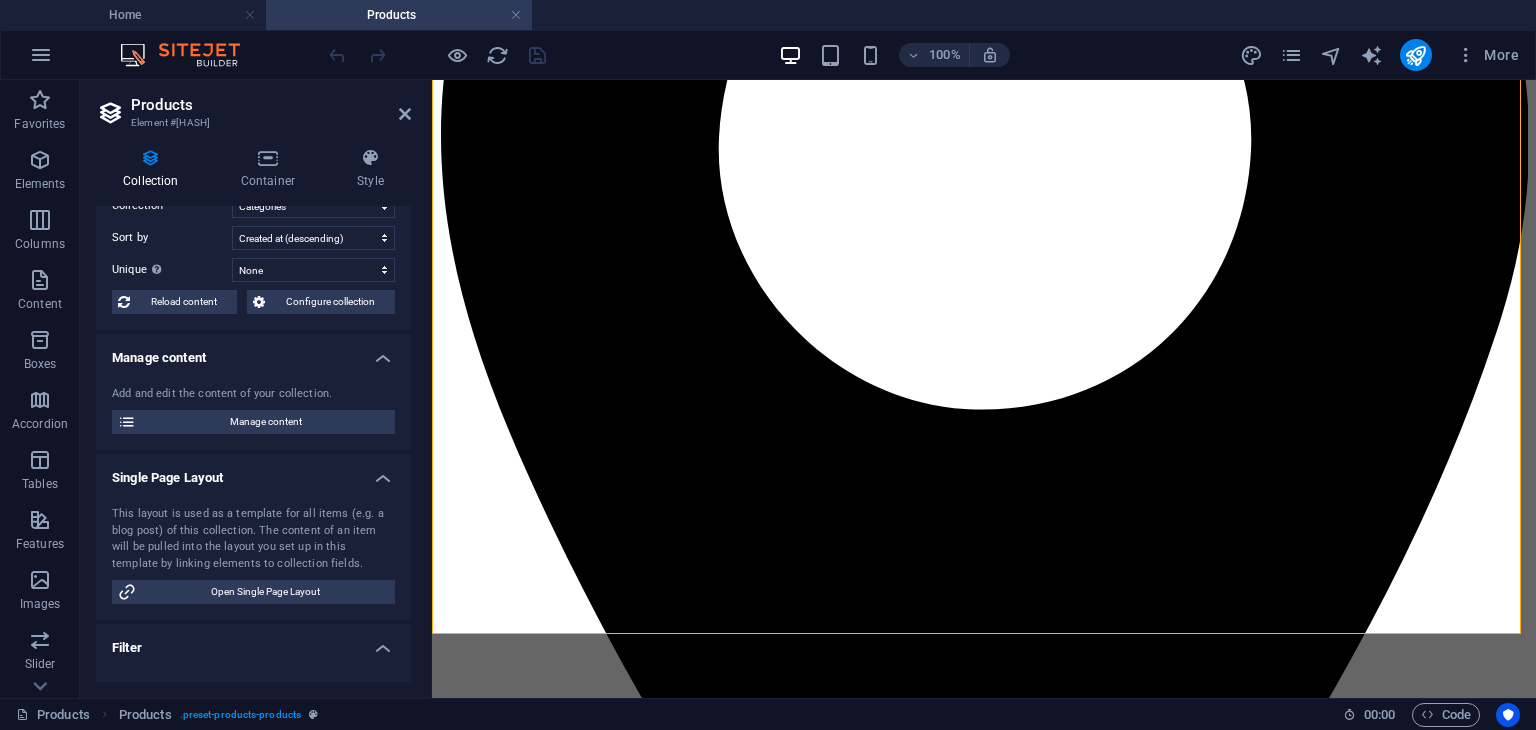 scroll, scrollTop: 434, scrollLeft: 0, axis: vertical 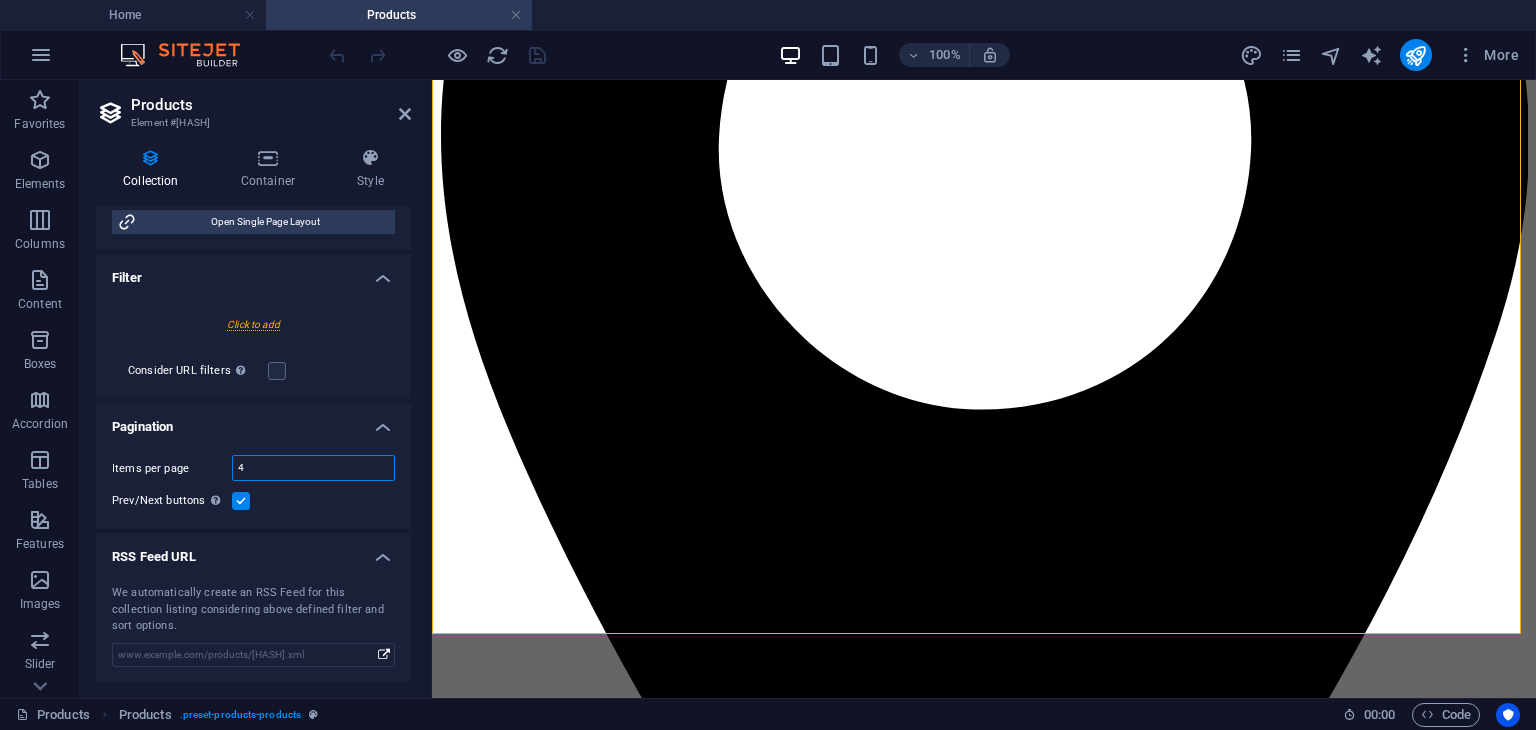 click on "4" at bounding box center (313, 468) 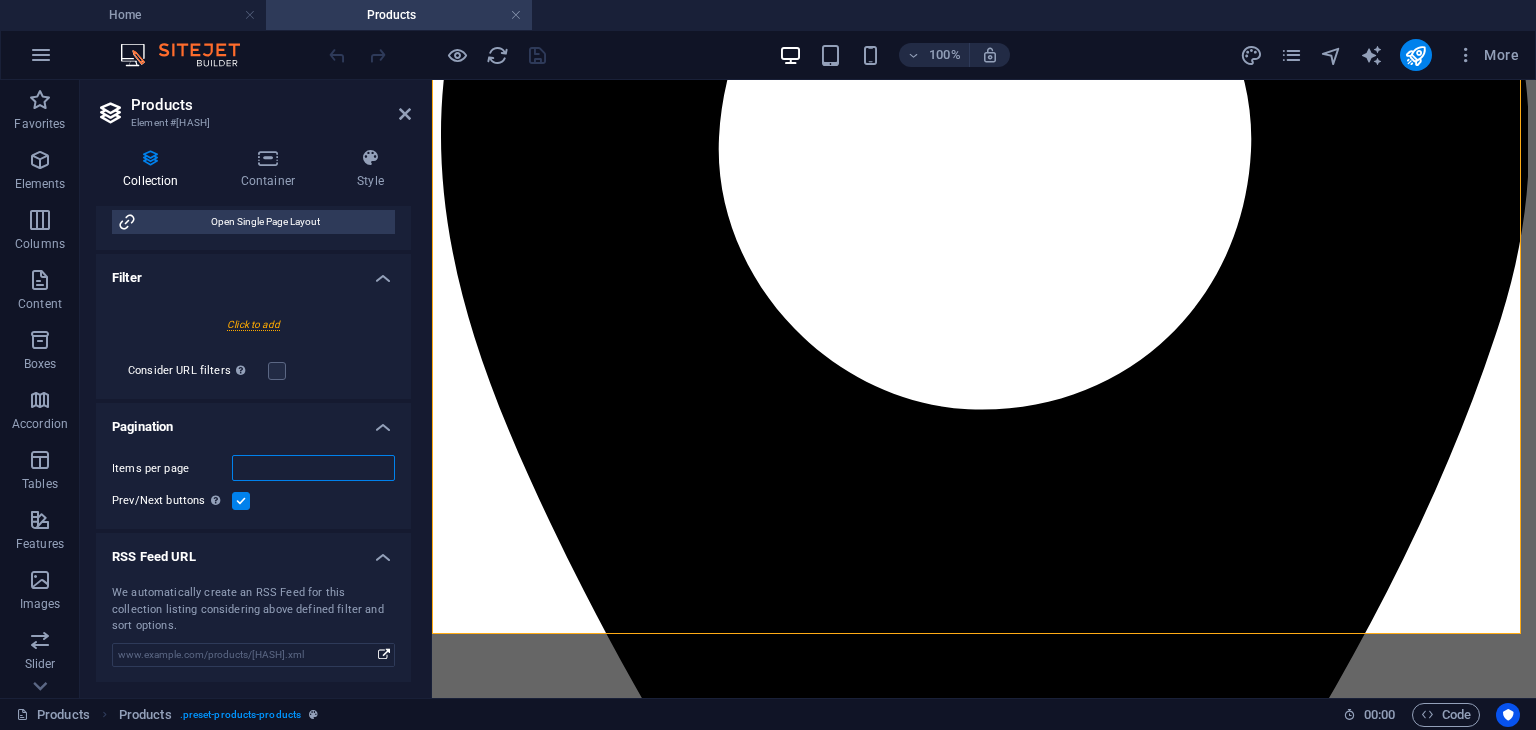 type on "8" 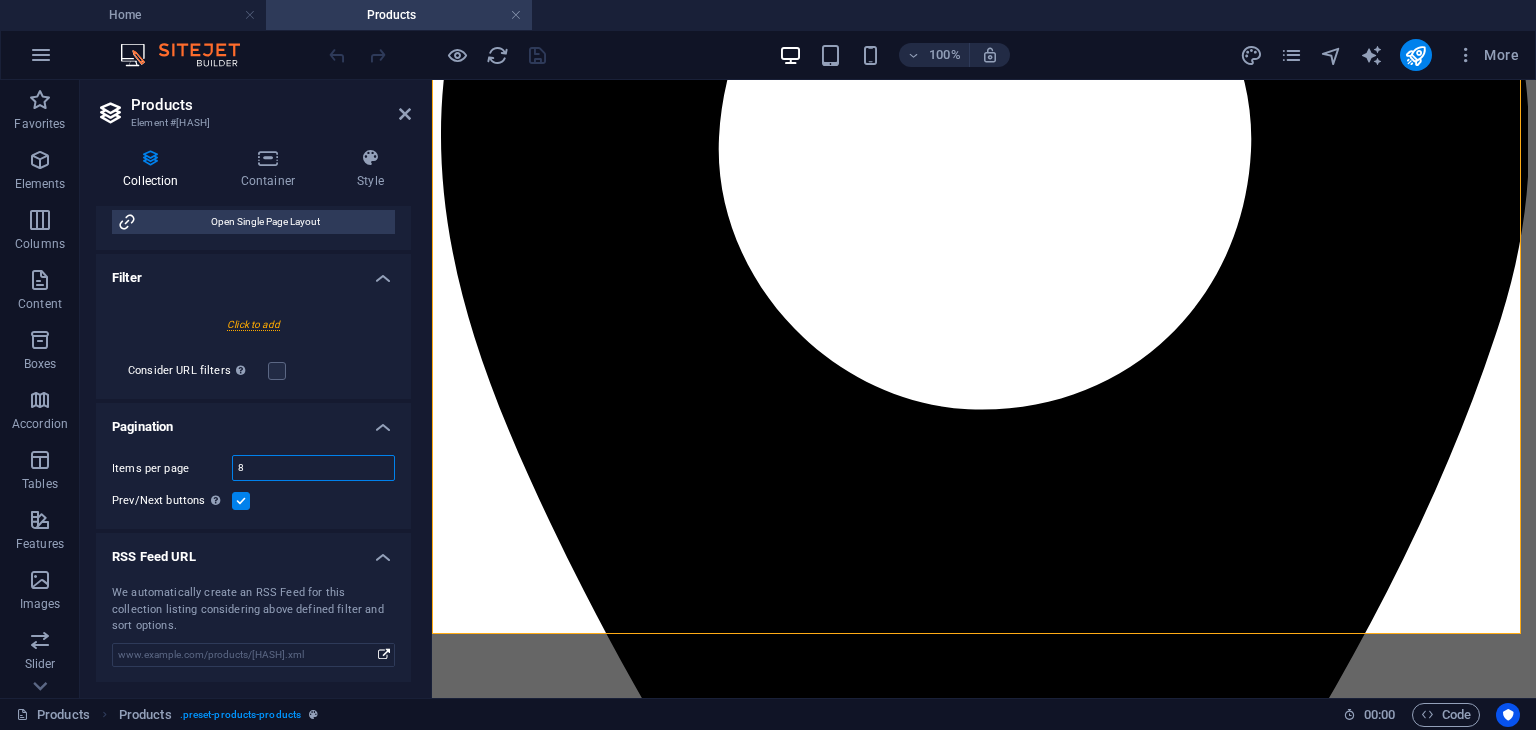 select on "6873b0b2c1e5b5be4502cc62" 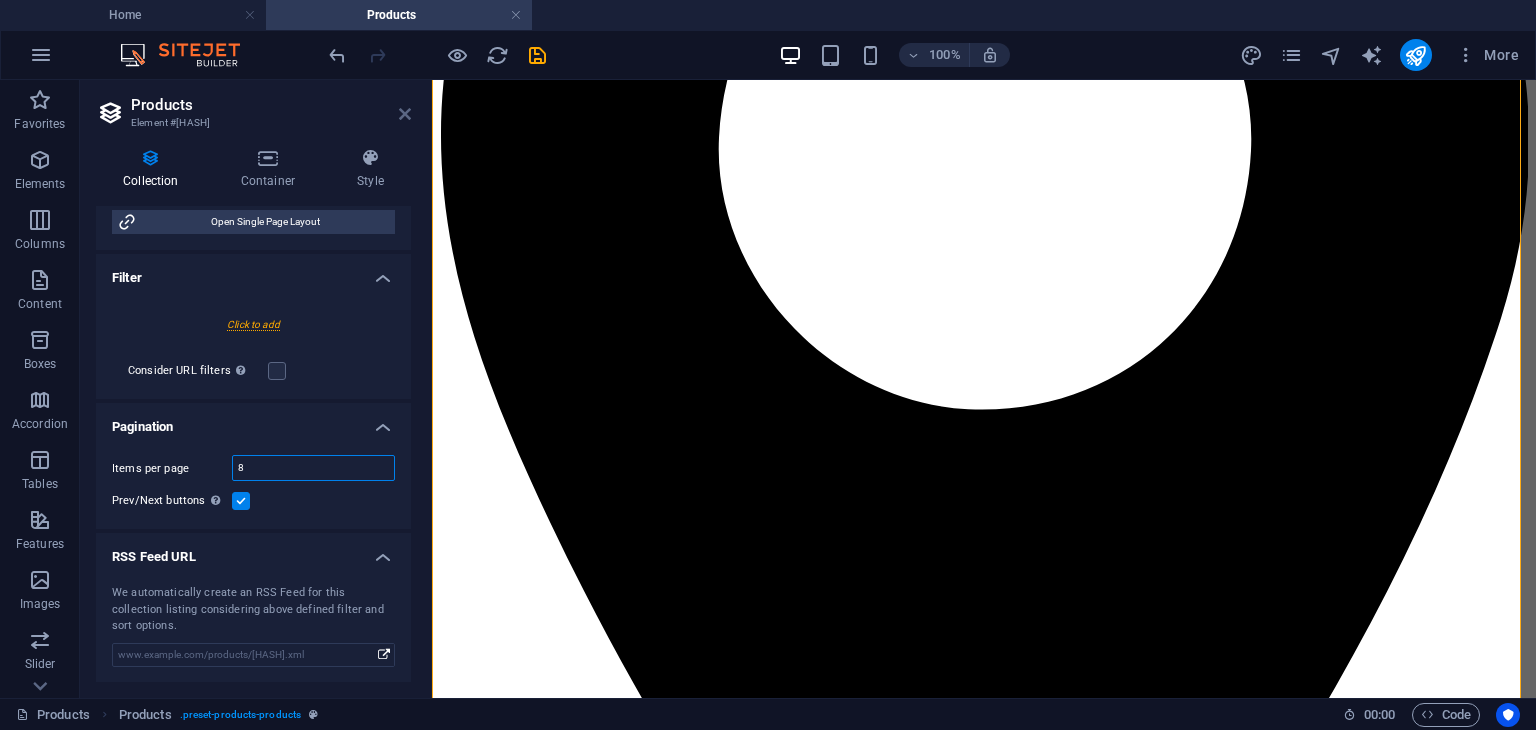 type on "8" 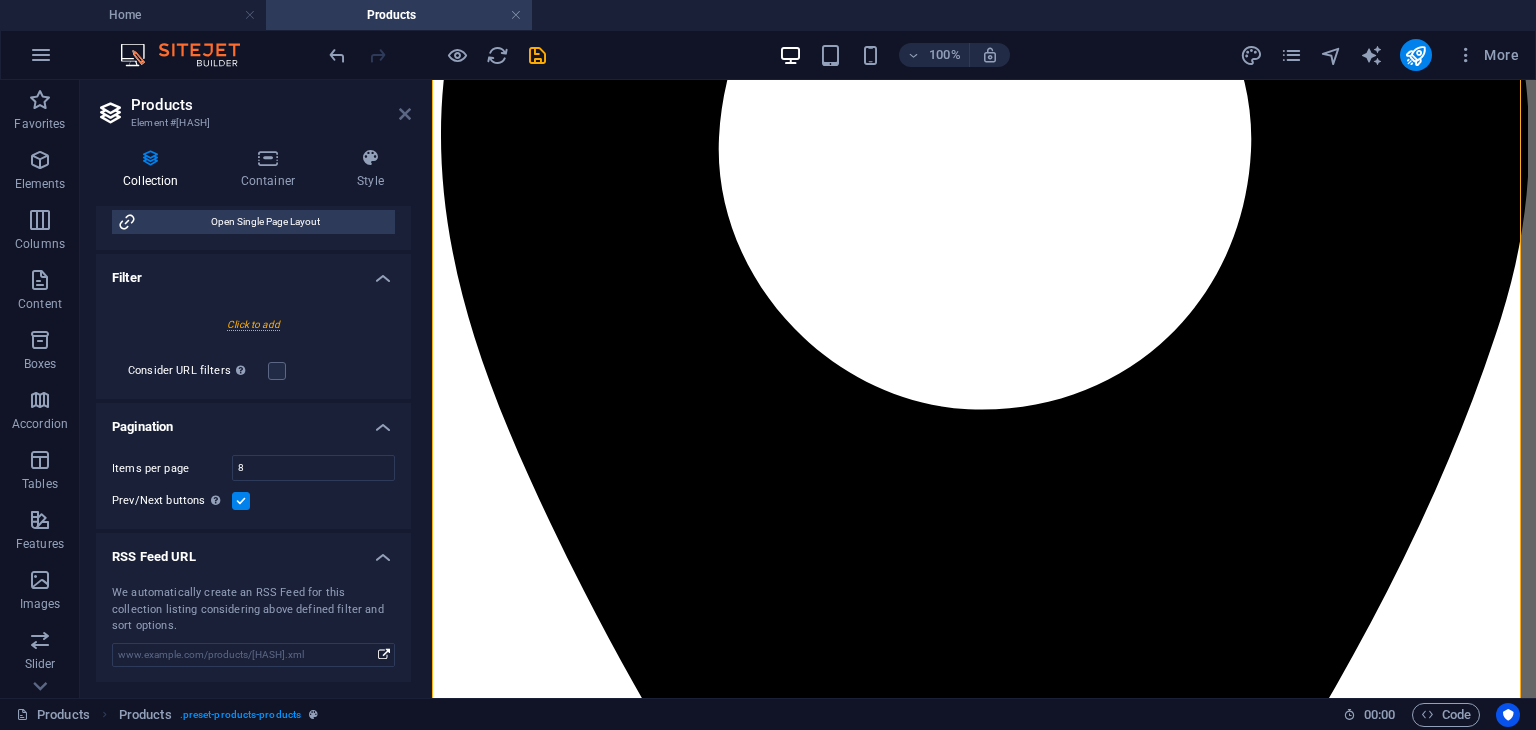 click at bounding box center [405, 114] 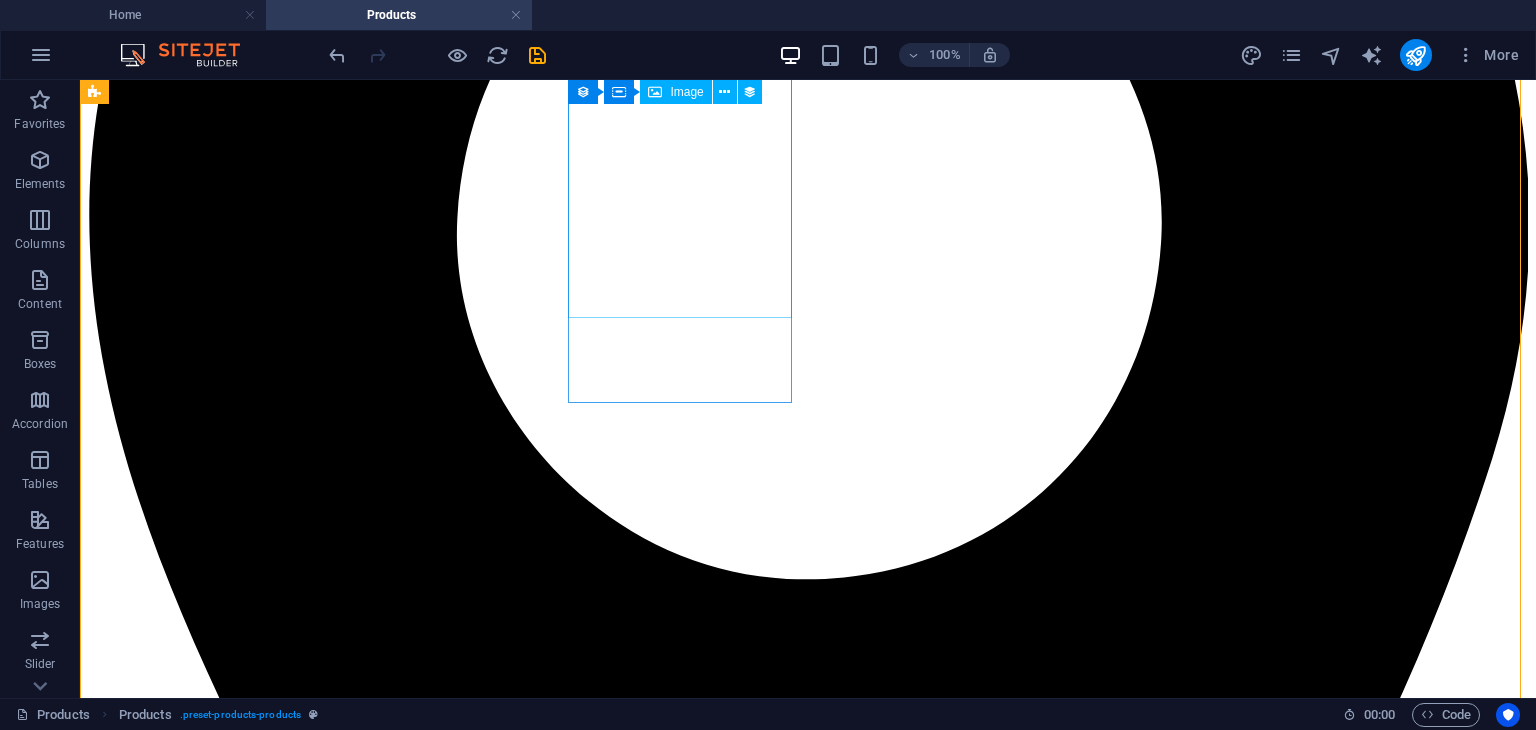 scroll, scrollTop: 596, scrollLeft: 0, axis: vertical 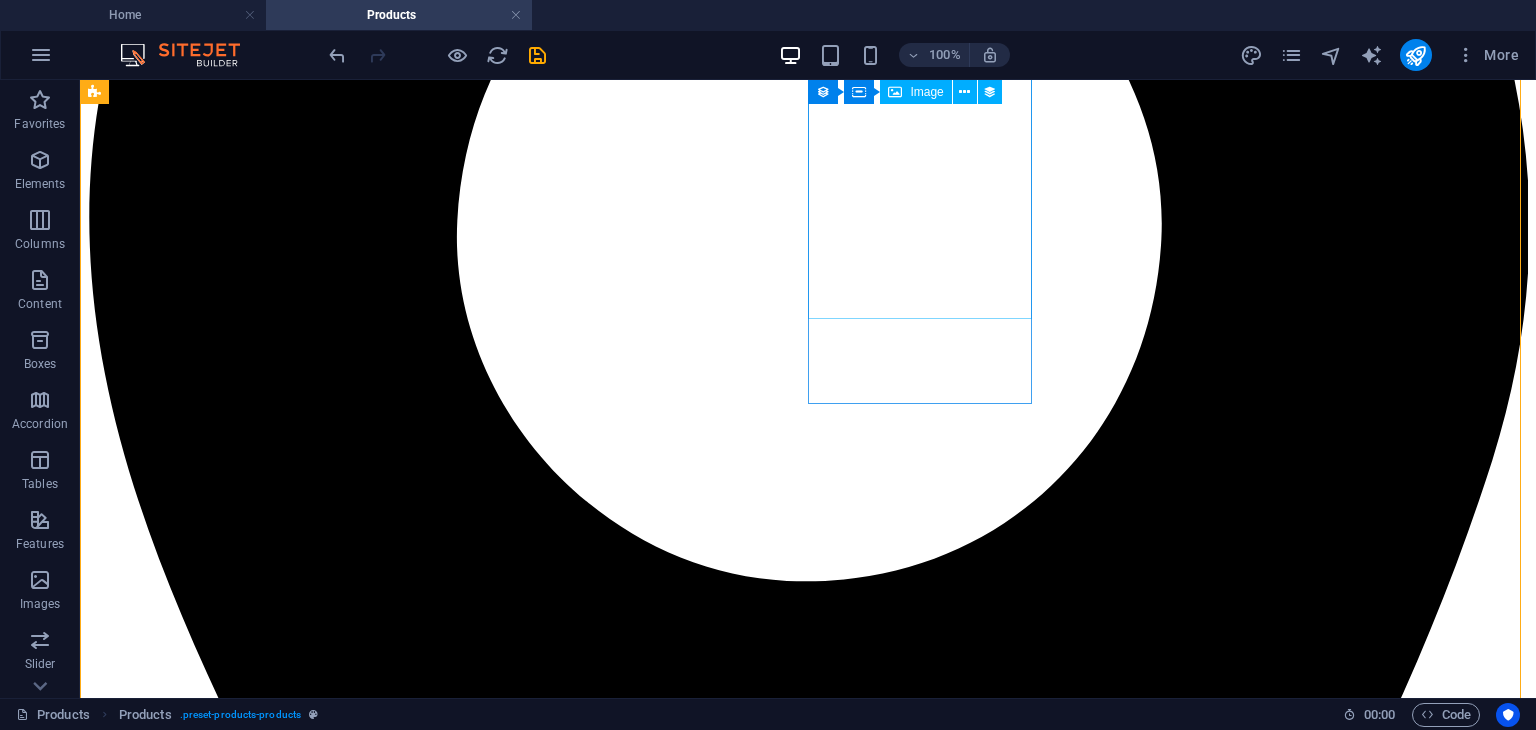 drag, startPoint x: 814, startPoint y: 182, endPoint x: 855, endPoint y: -87, distance: 272.1066 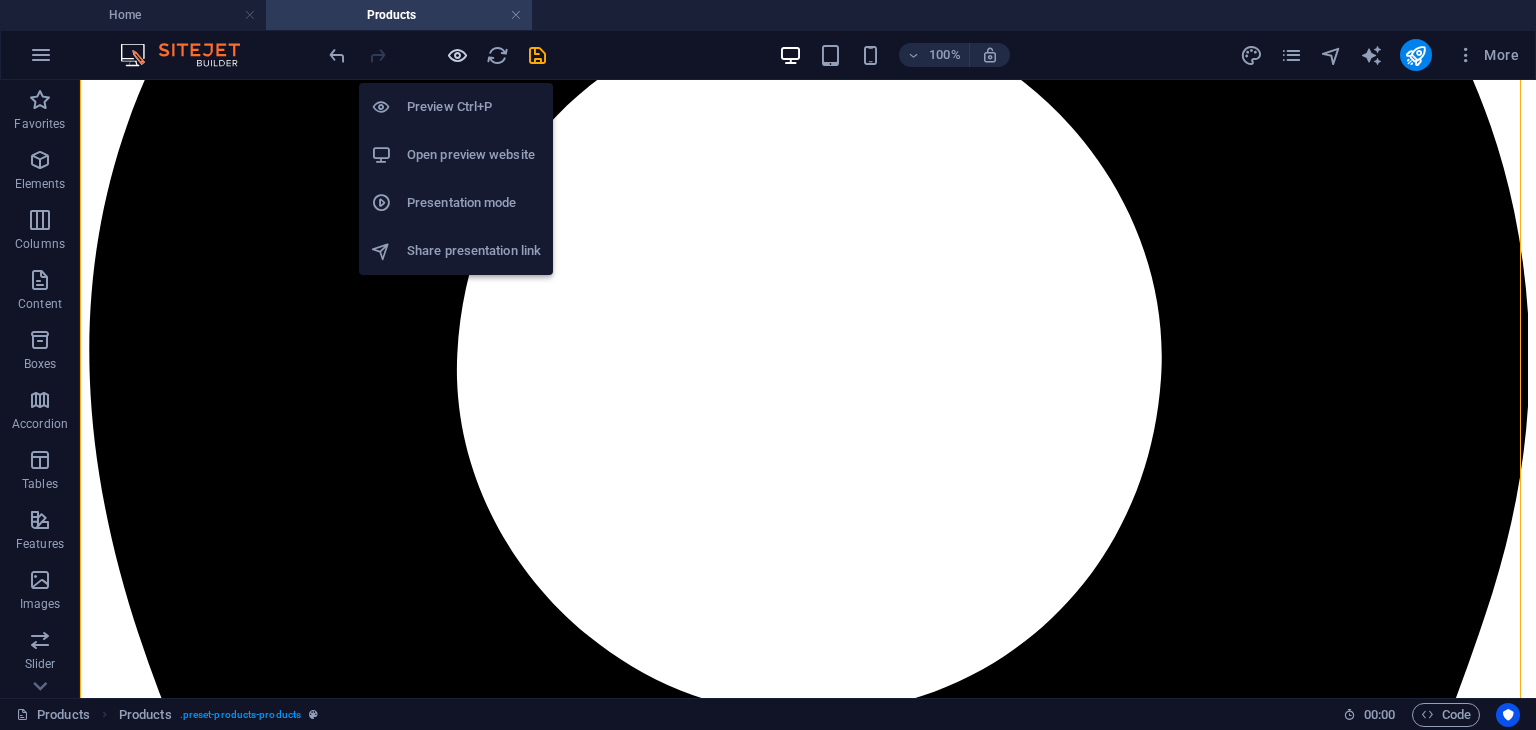 click at bounding box center (457, 55) 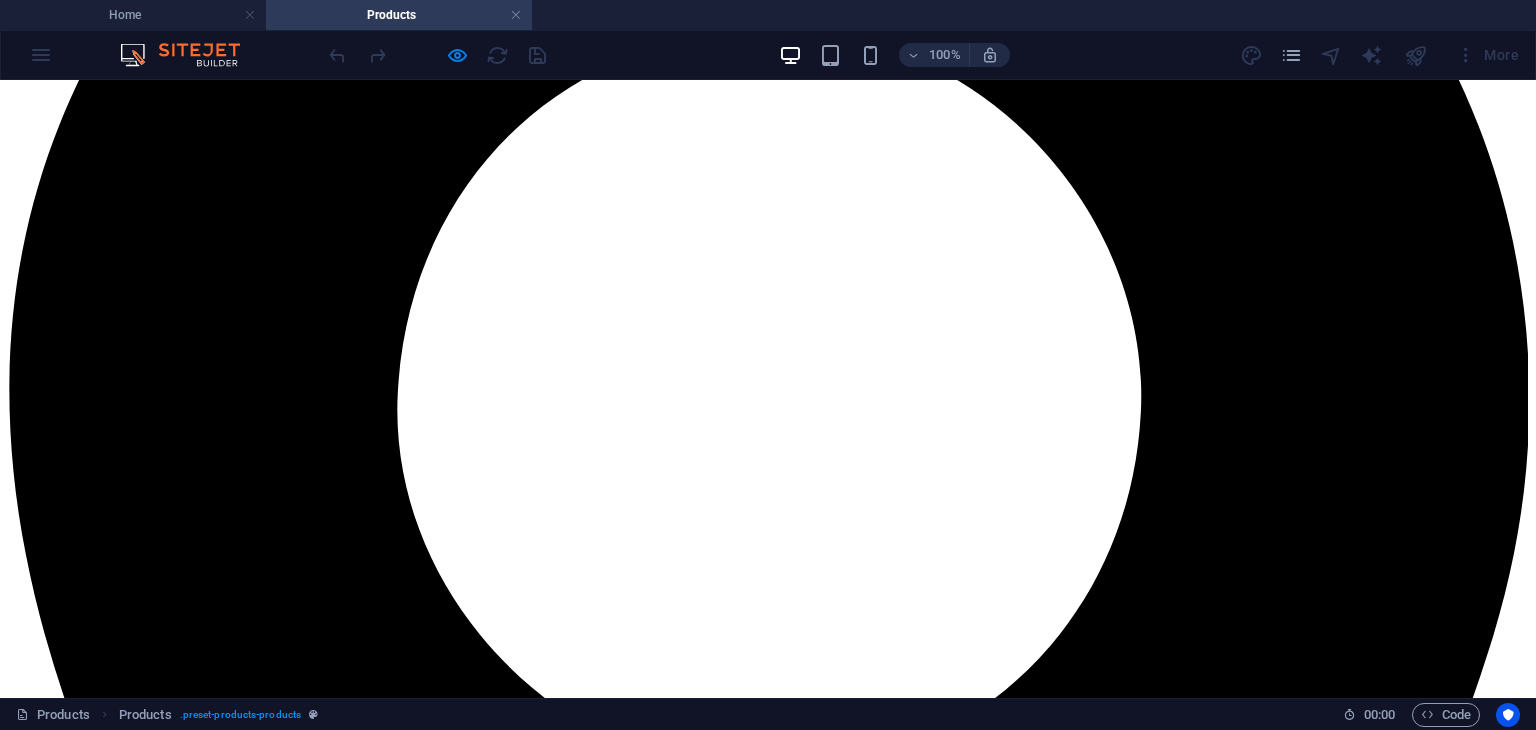 click on "MID - 700L" at bounding box center [48, 5236] 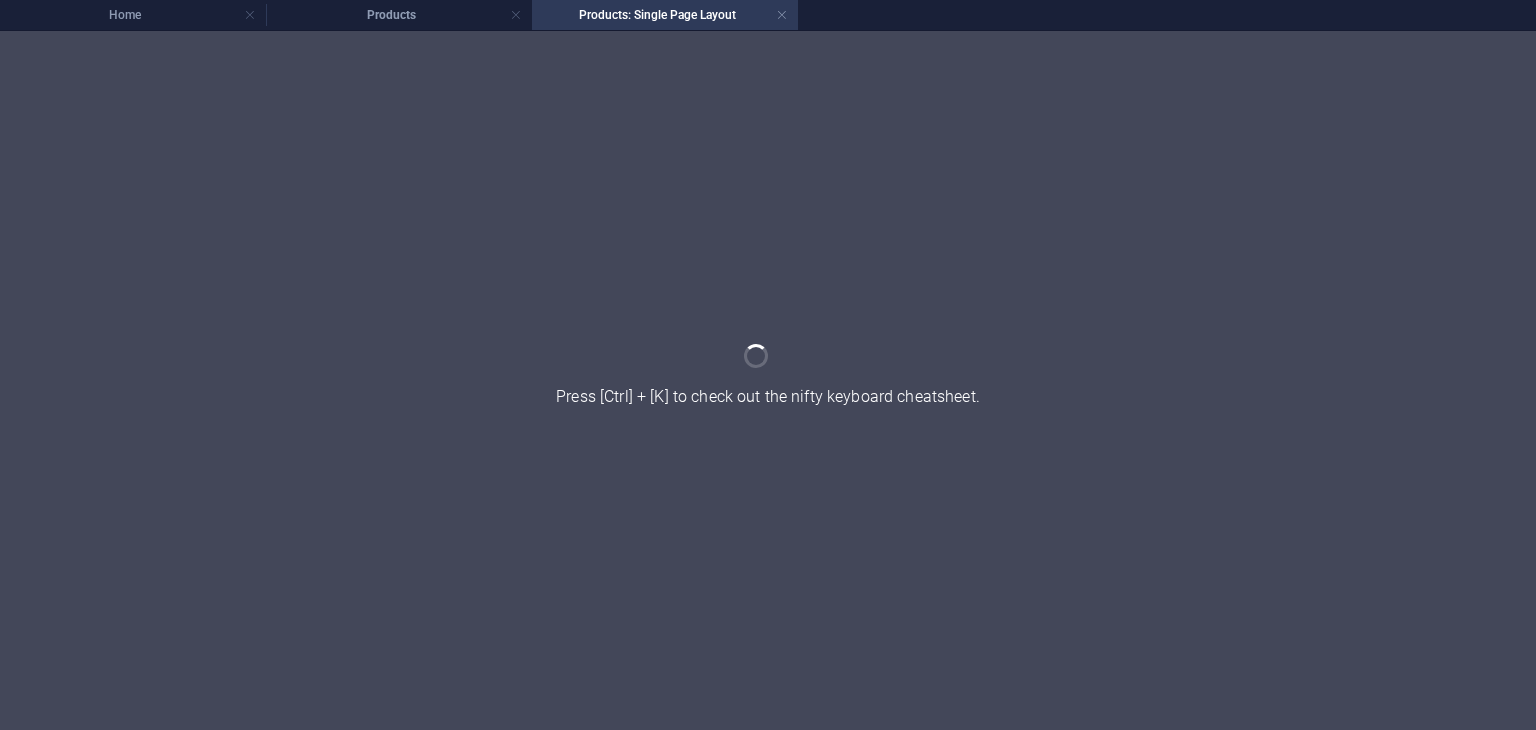 scroll, scrollTop: 0, scrollLeft: 0, axis: both 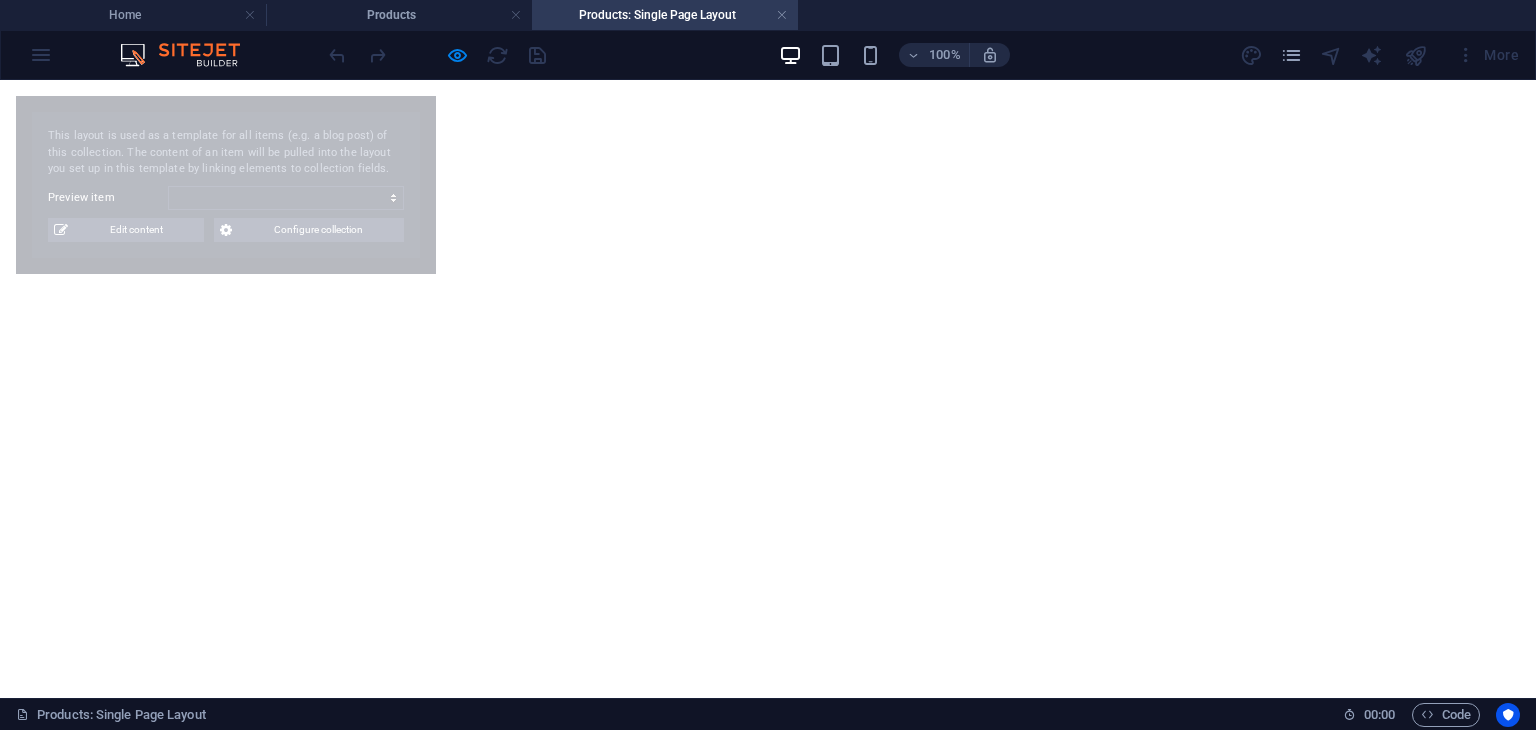 select 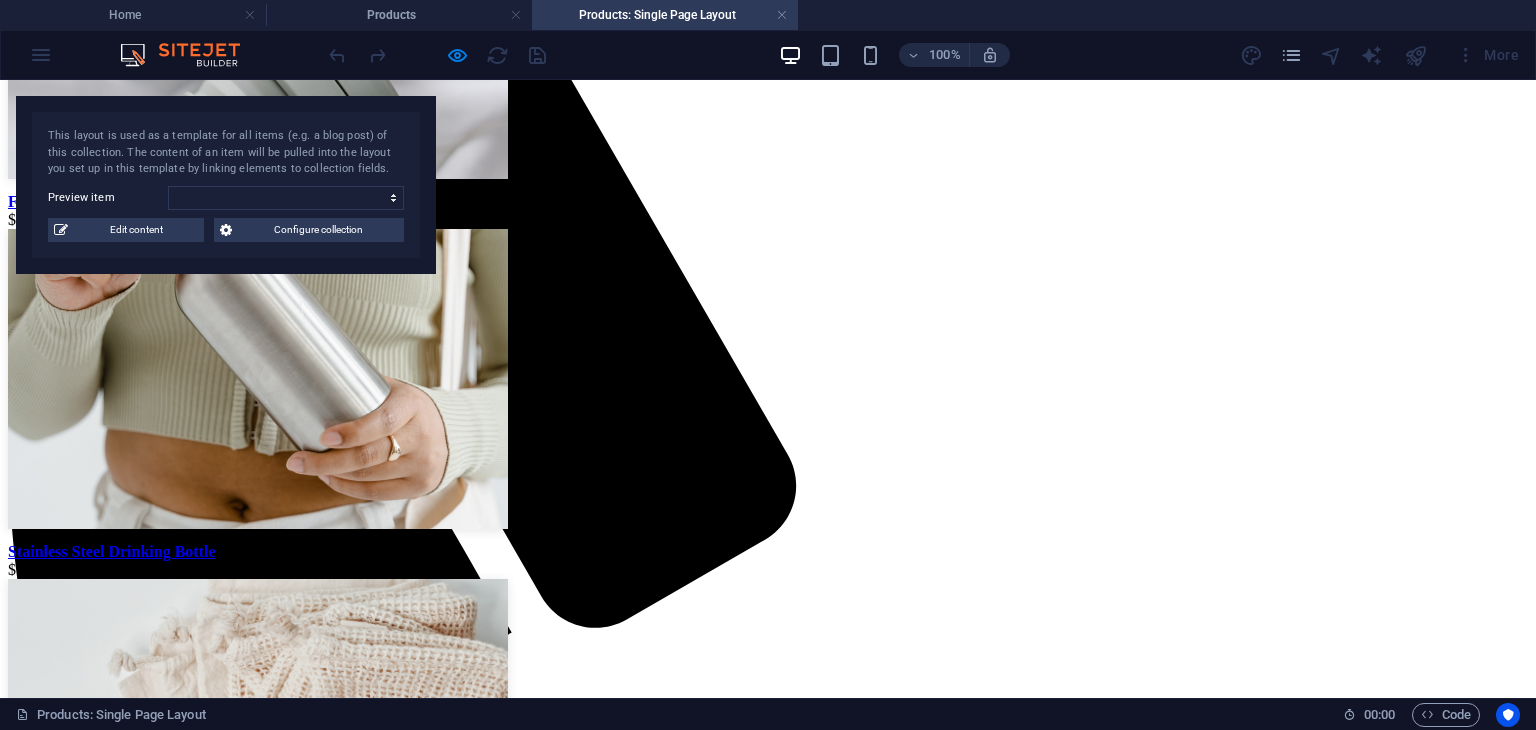 scroll, scrollTop: 0, scrollLeft: 0, axis: both 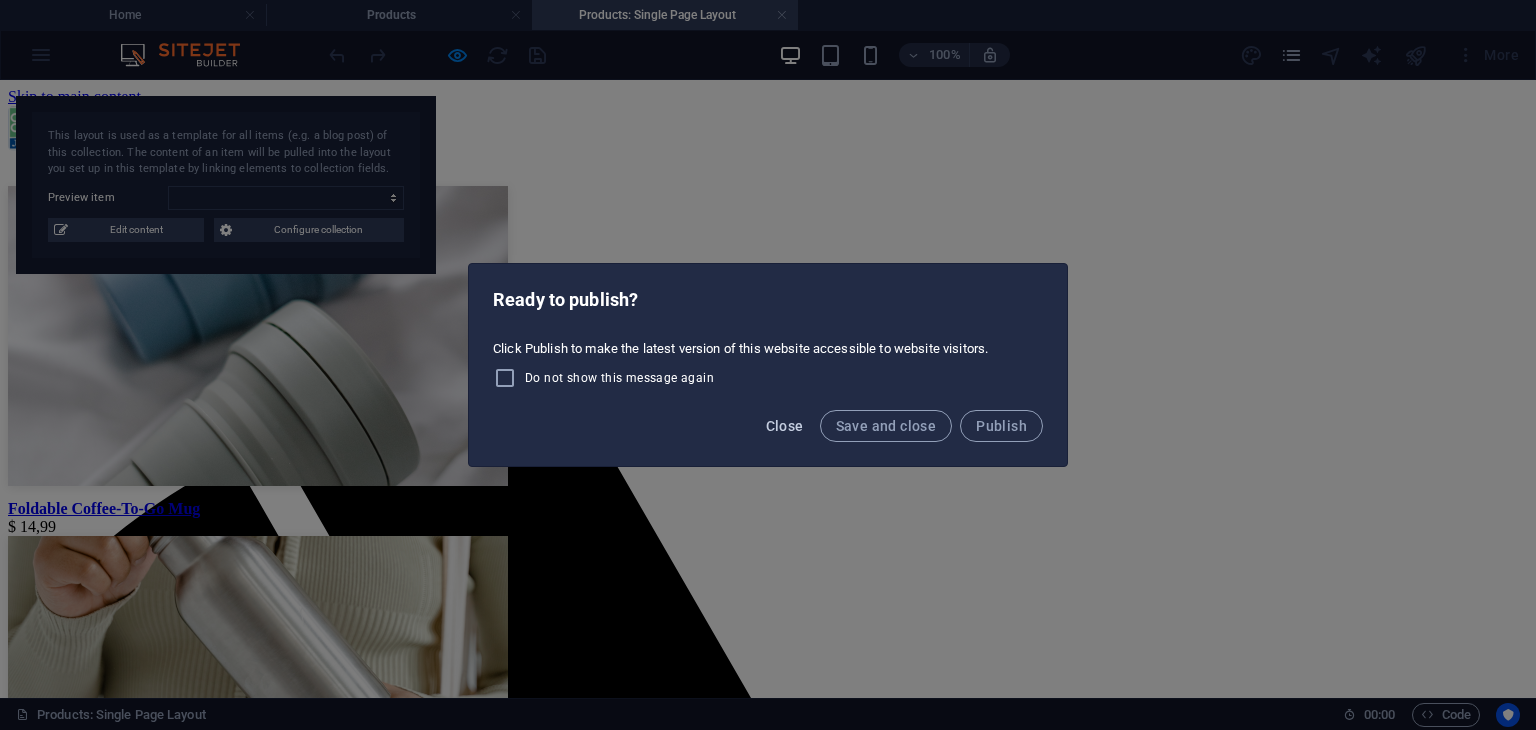click on "Close" at bounding box center [785, 426] 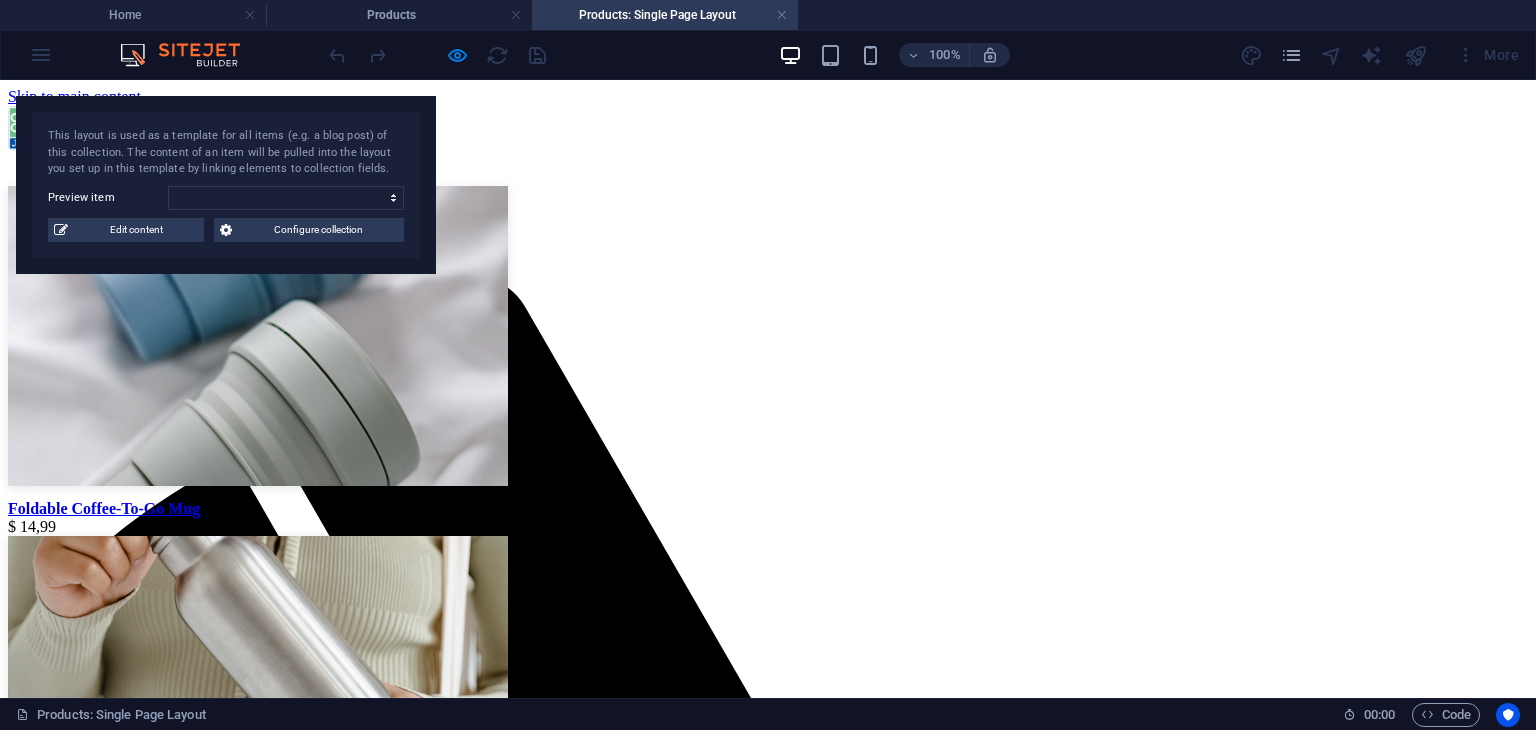 click on "Home Products Services About Us Contact Us" at bounding box center [768, 216] 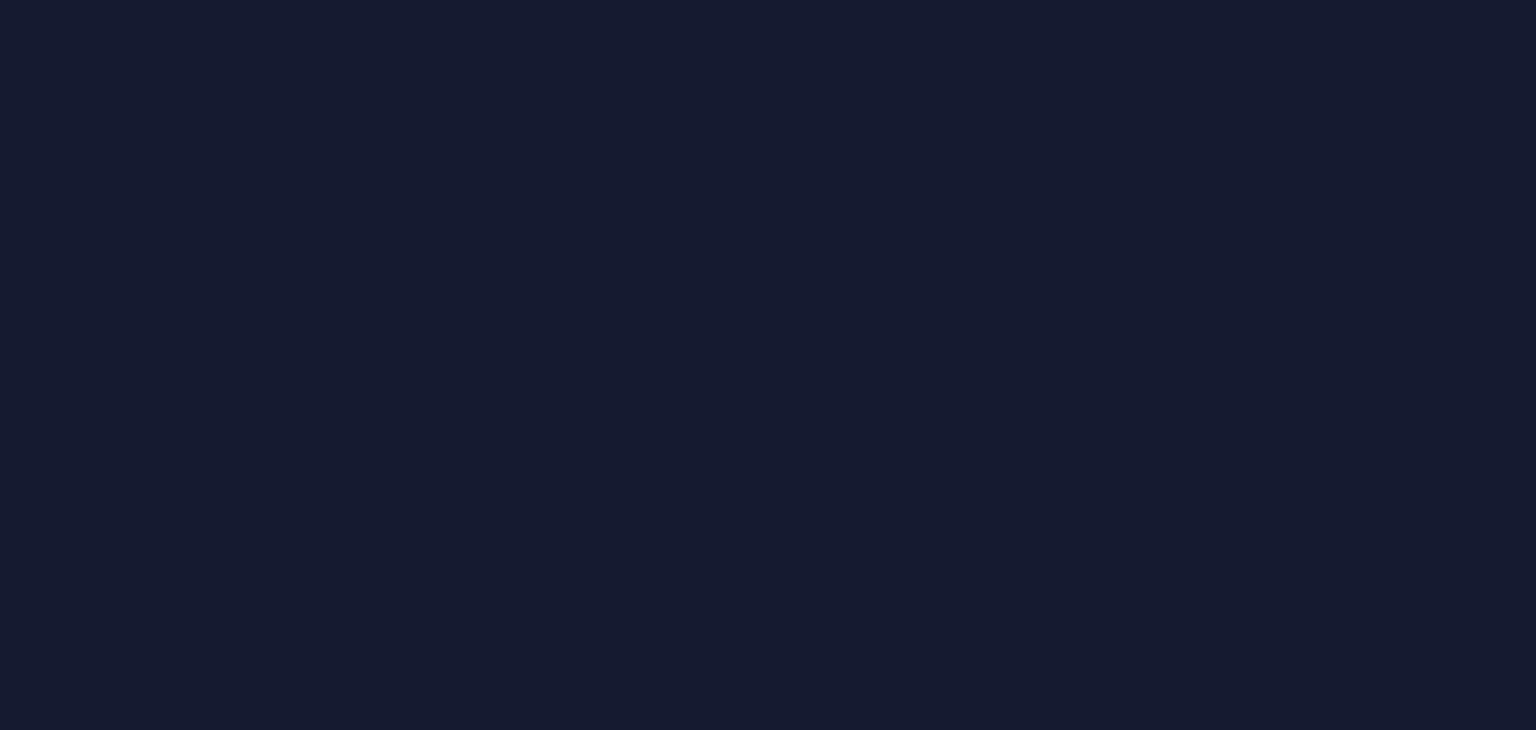 scroll, scrollTop: 0, scrollLeft: 0, axis: both 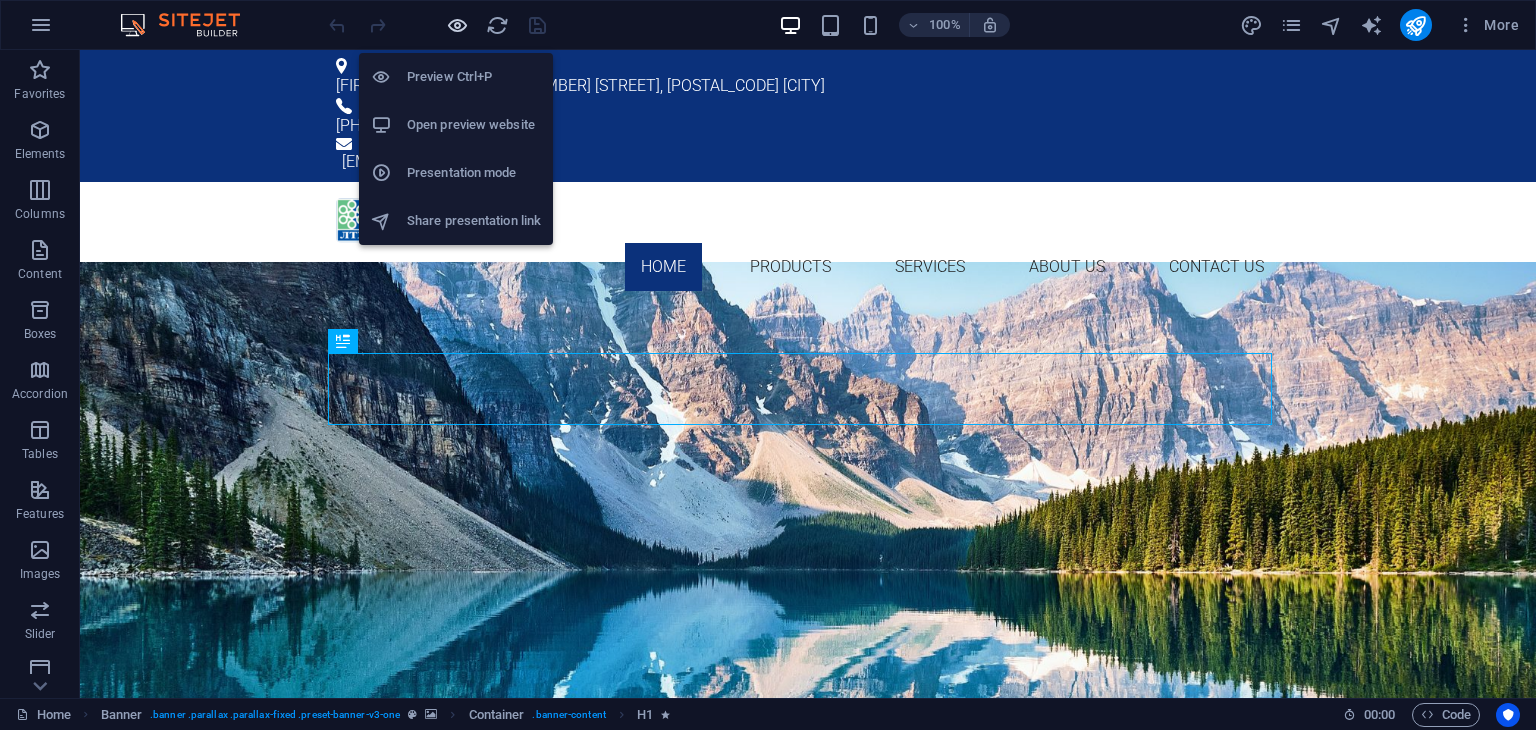 click at bounding box center (457, 25) 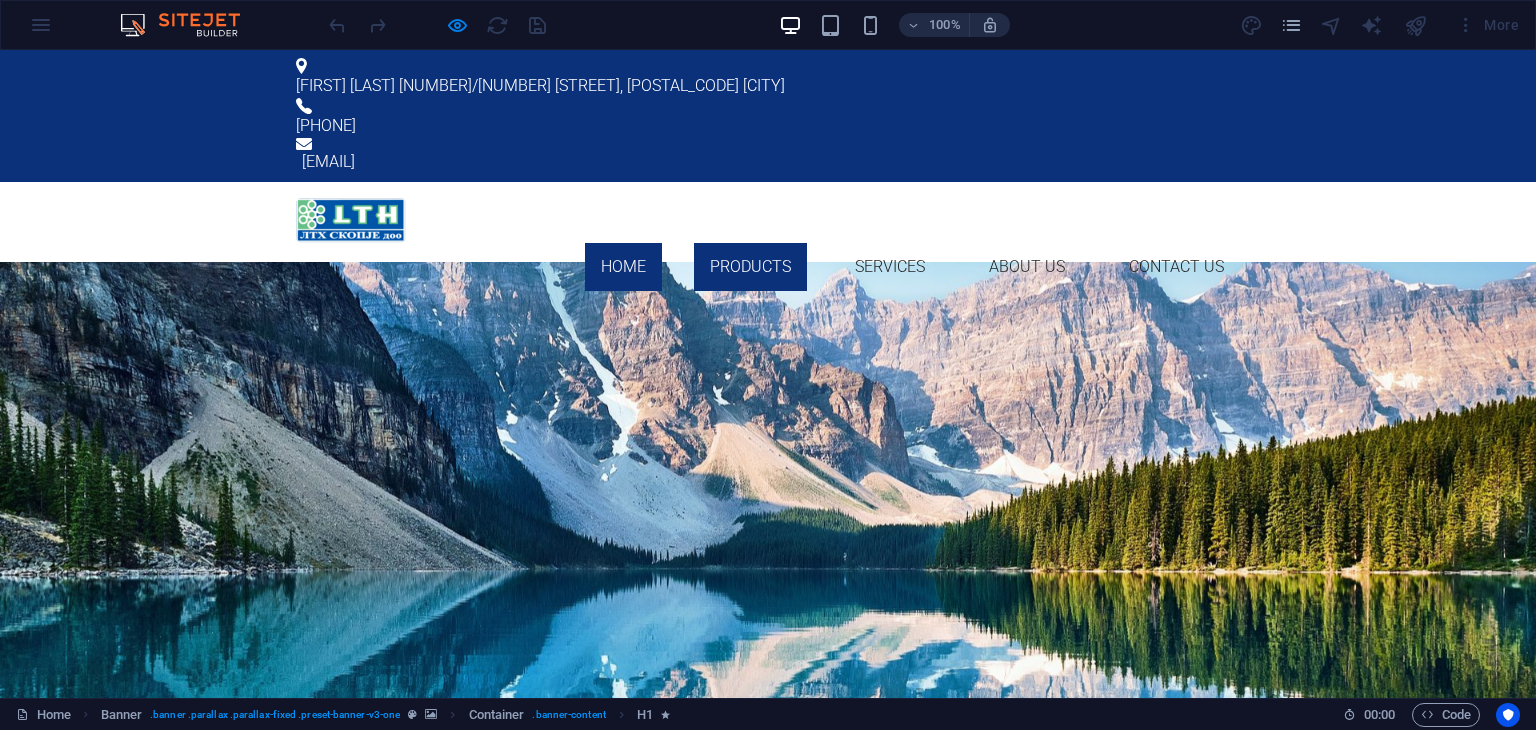 click on "Products" at bounding box center [750, 267] 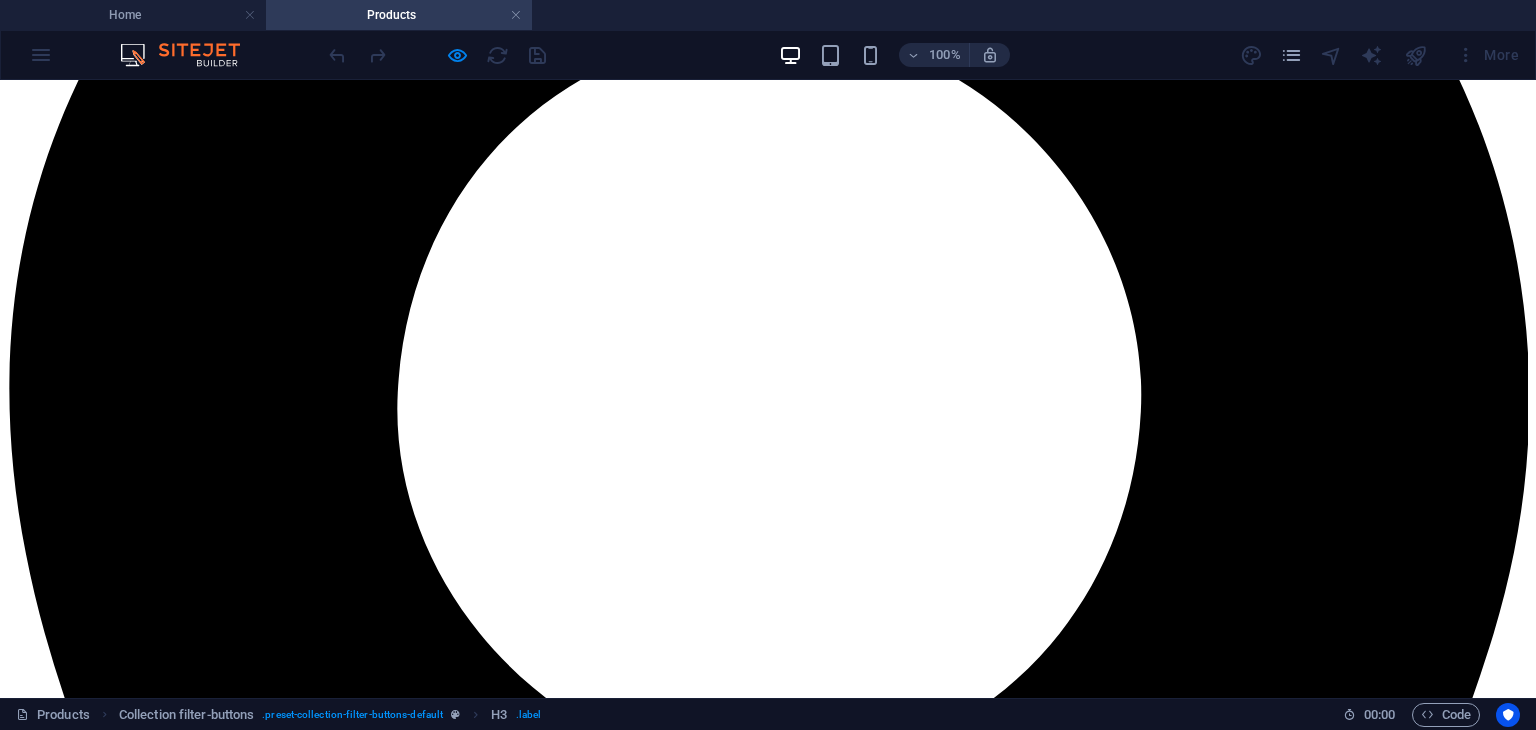 scroll, scrollTop: 499, scrollLeft: 0, axis: vertical 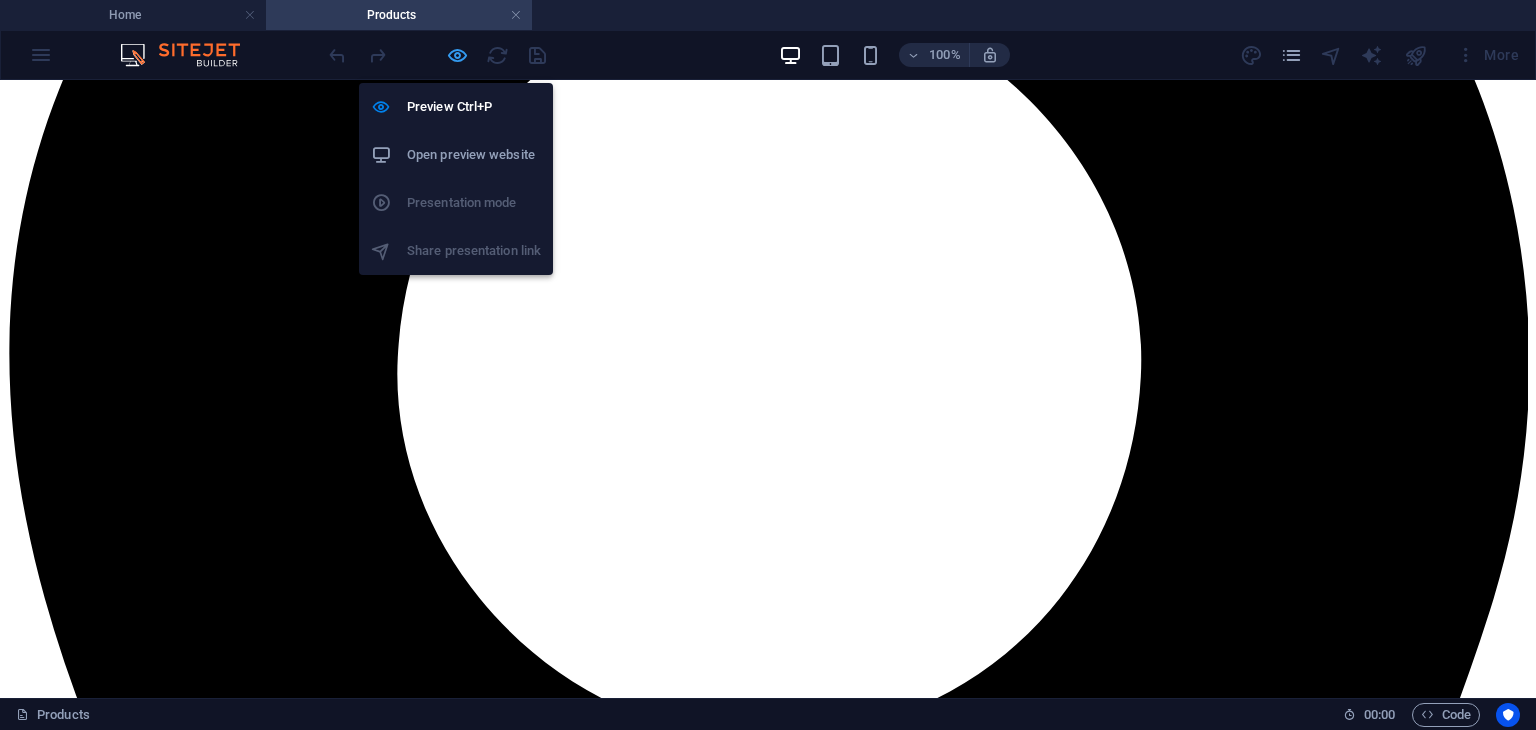 click at bounding box center (457, 55) 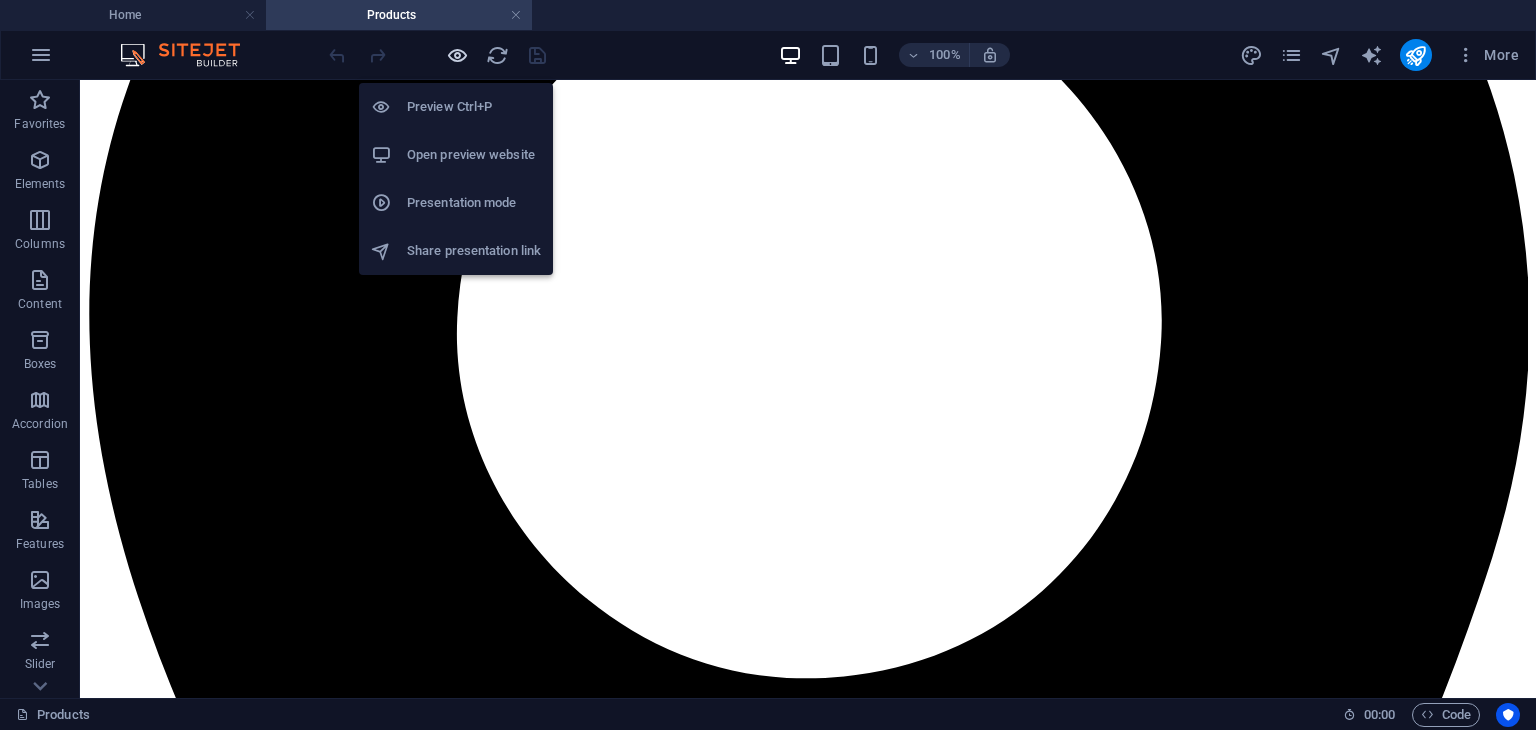 click at bounding box center (457, 55) 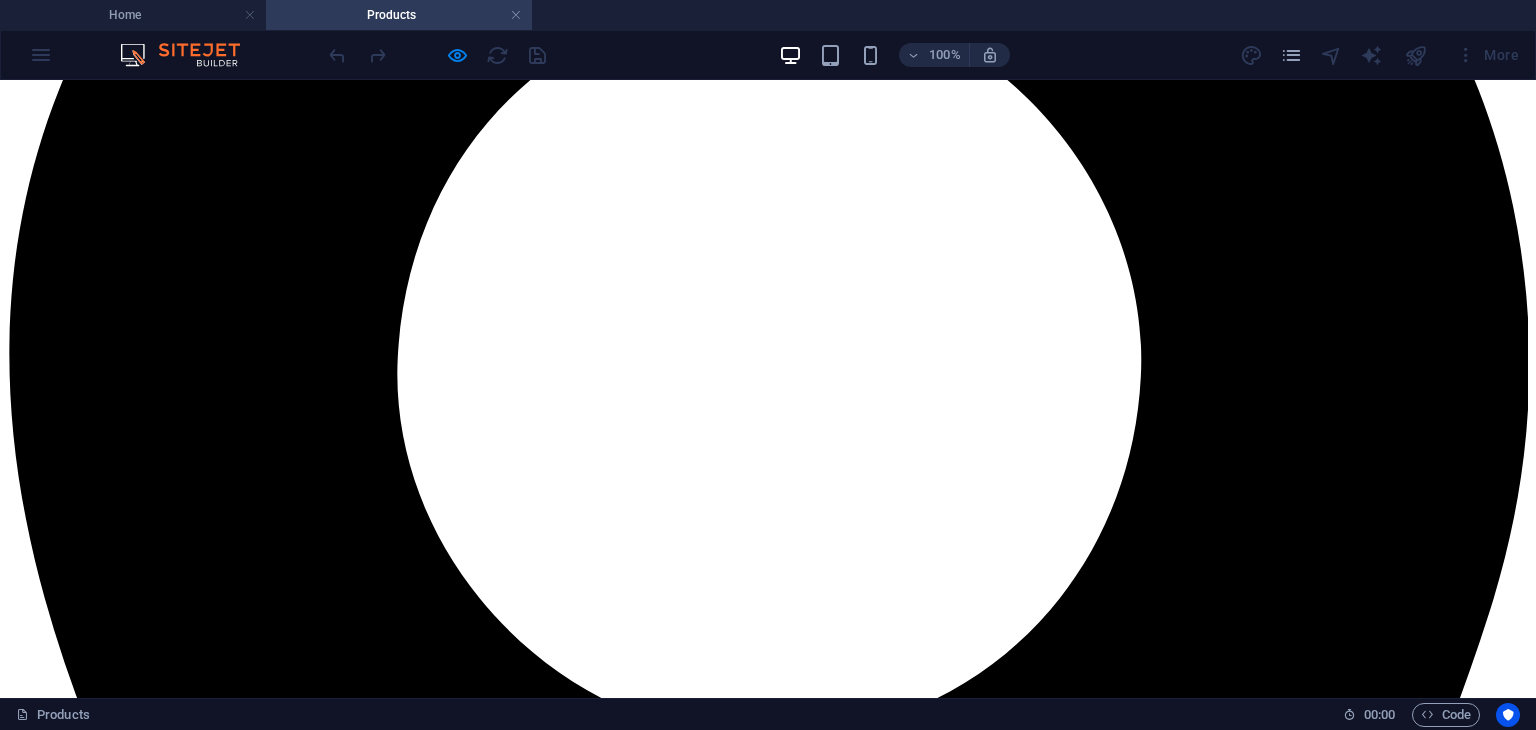 click on "Ладилни ормари / Замрзнувачи" at bounding box center (122, 5550) 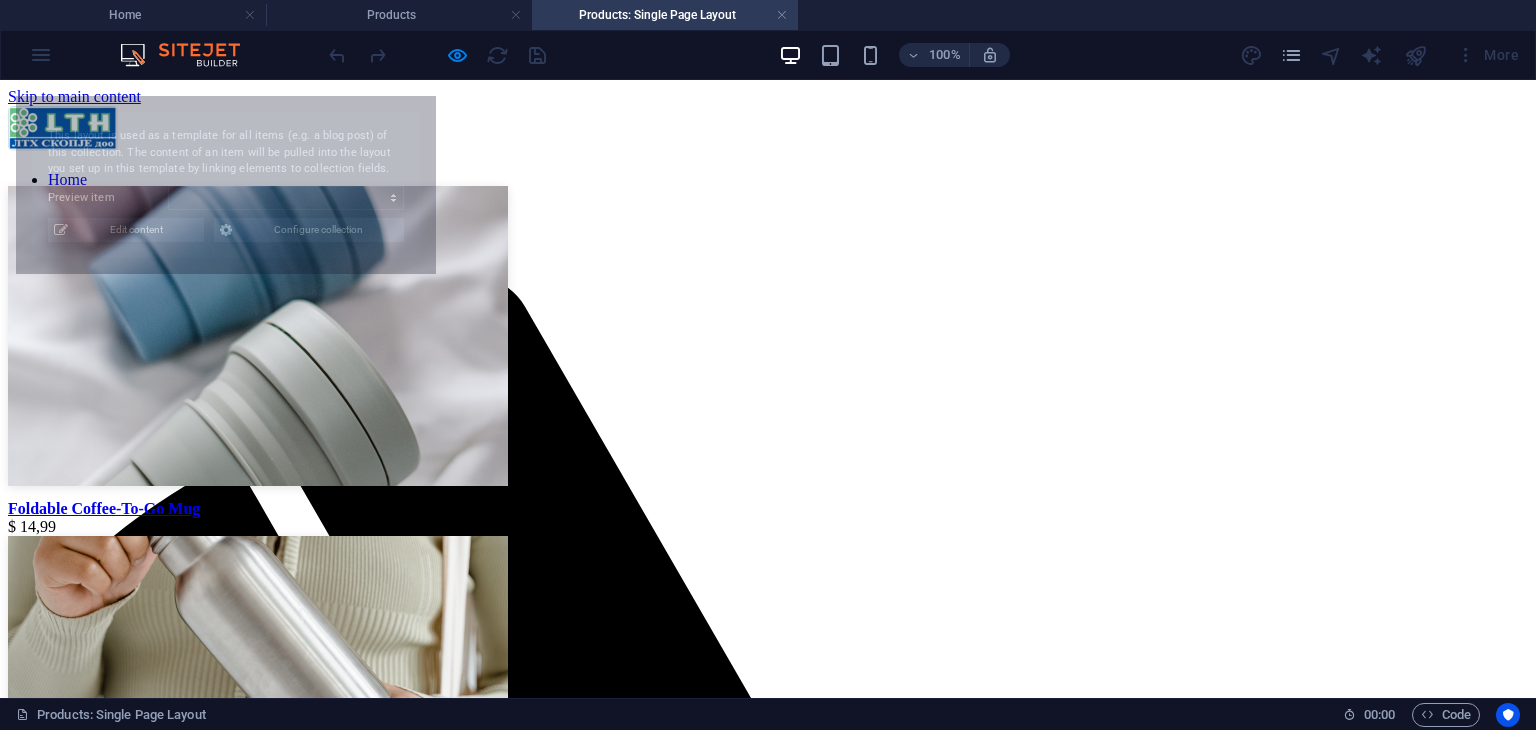 scroll, scrollTop: 0, scrollLeft: 0, axis: both 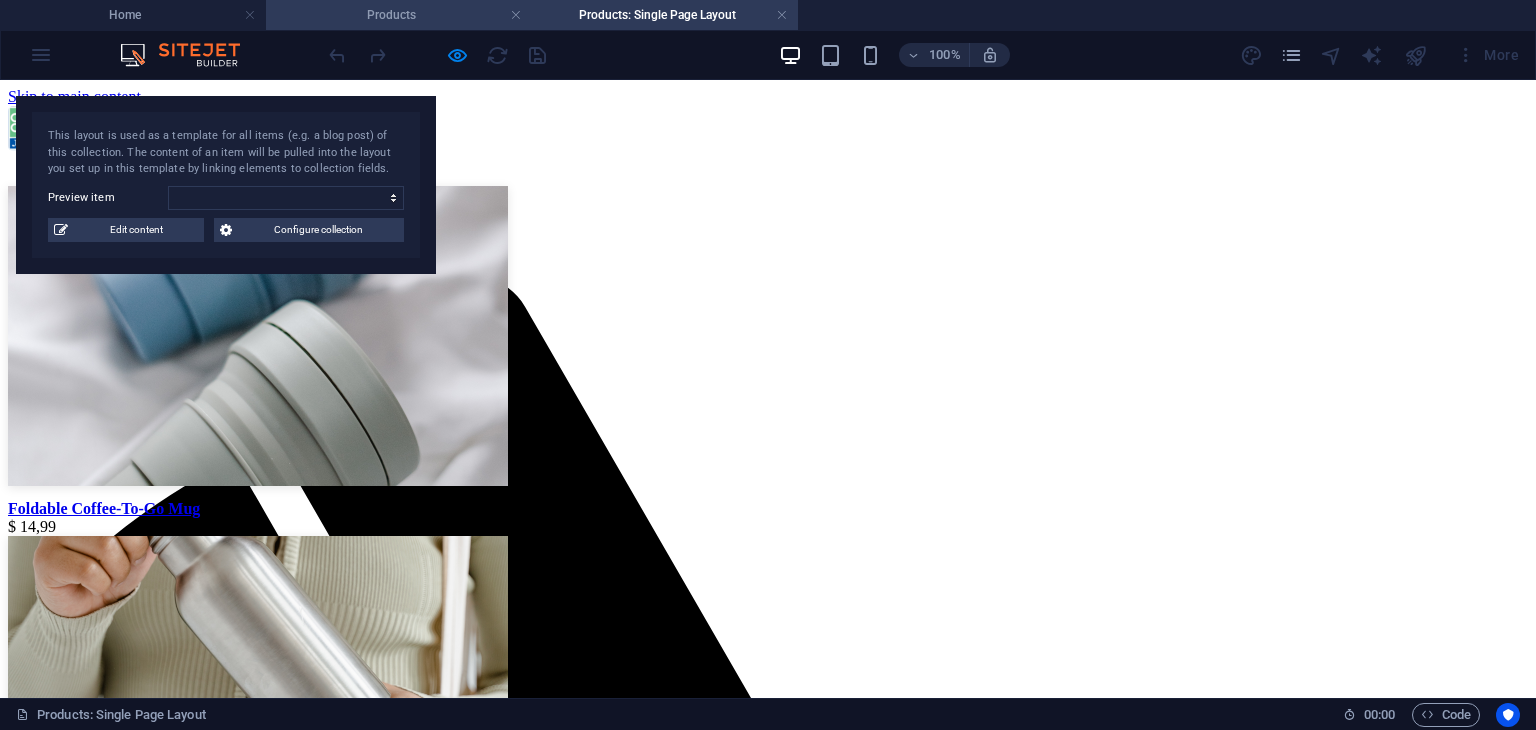 click on "Products" at bounding box center (399, 15) 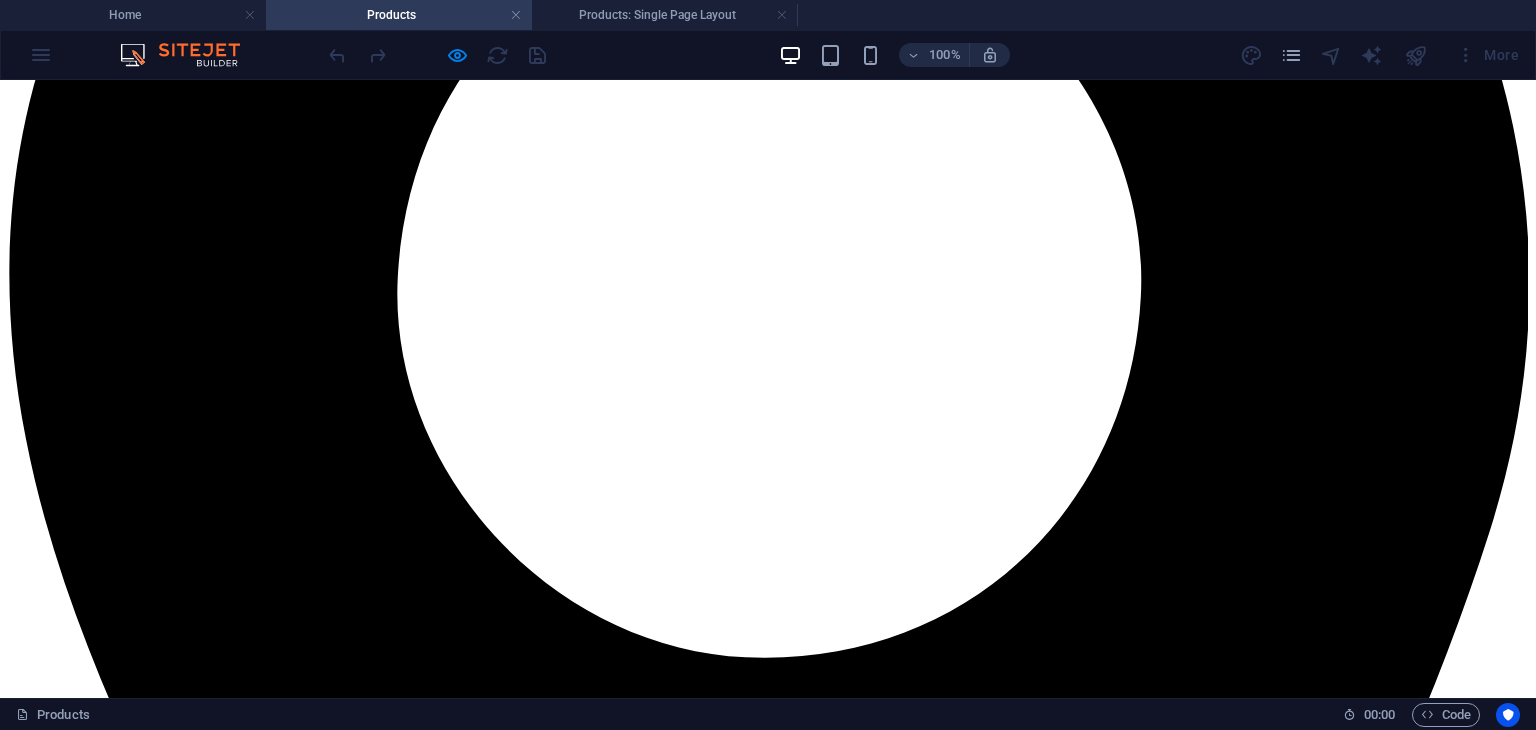 click on "MID - 700L" at bounding box center [48, 5120] 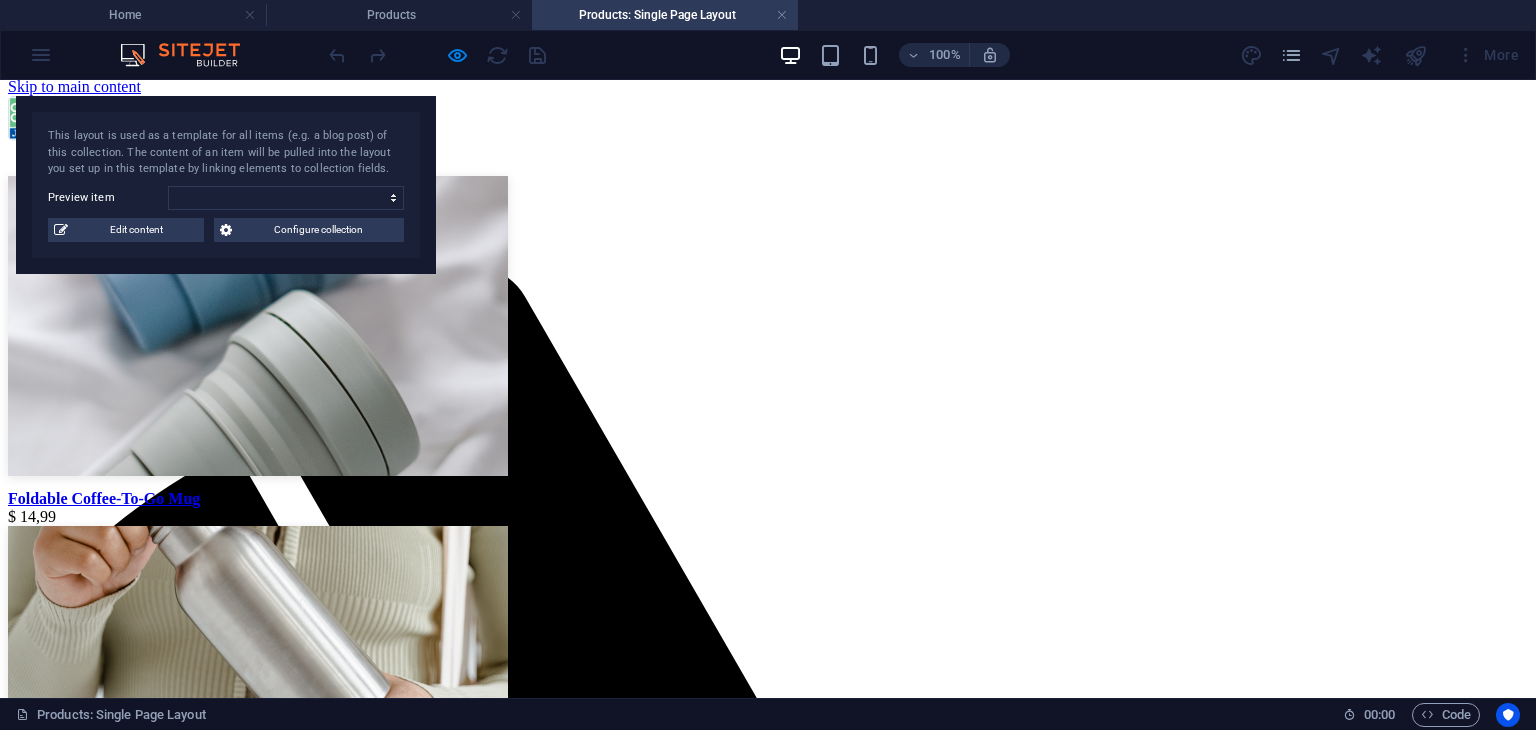 scroll, scrollTop: 0, scrollLeft: 0, axis: both 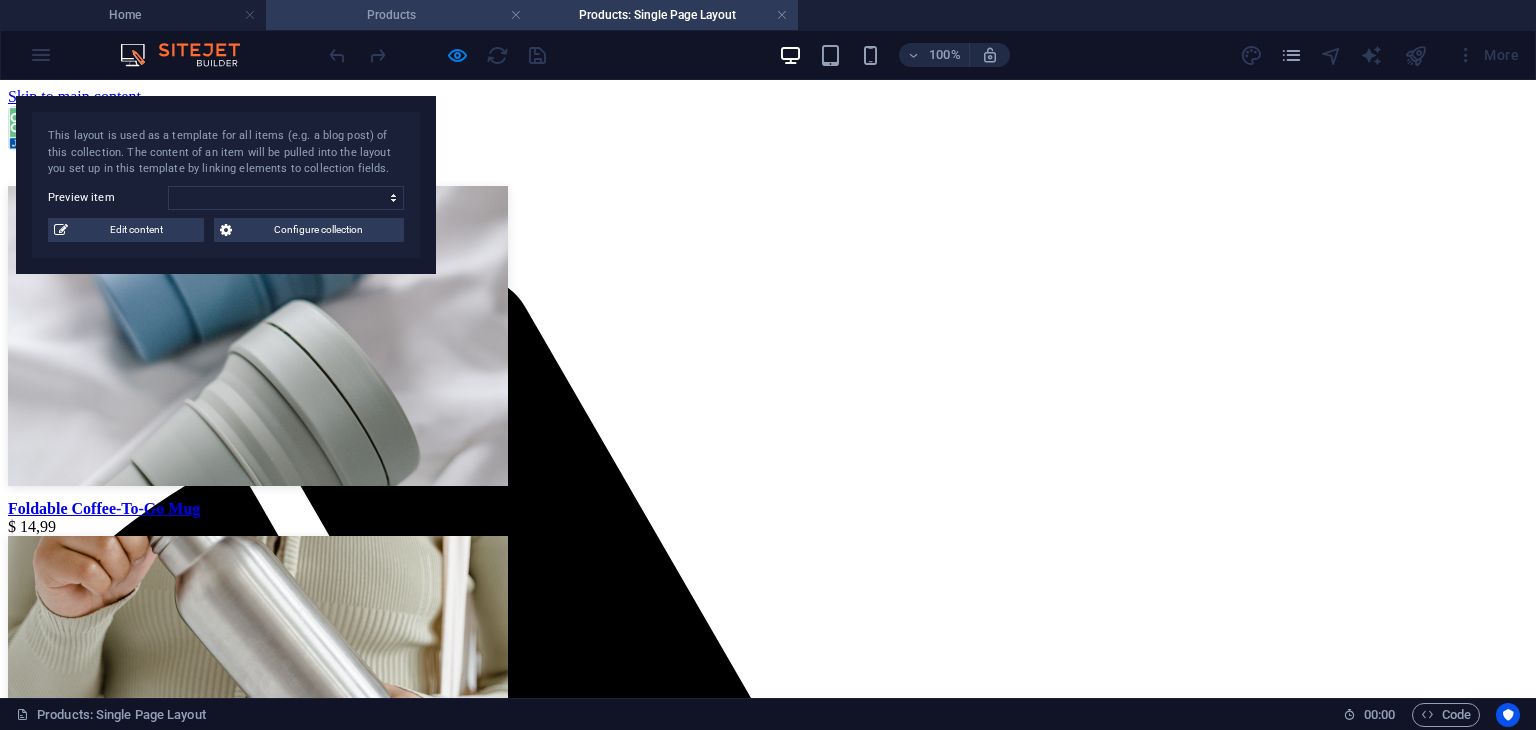 click on "Products" at bounding box center [399, 15] 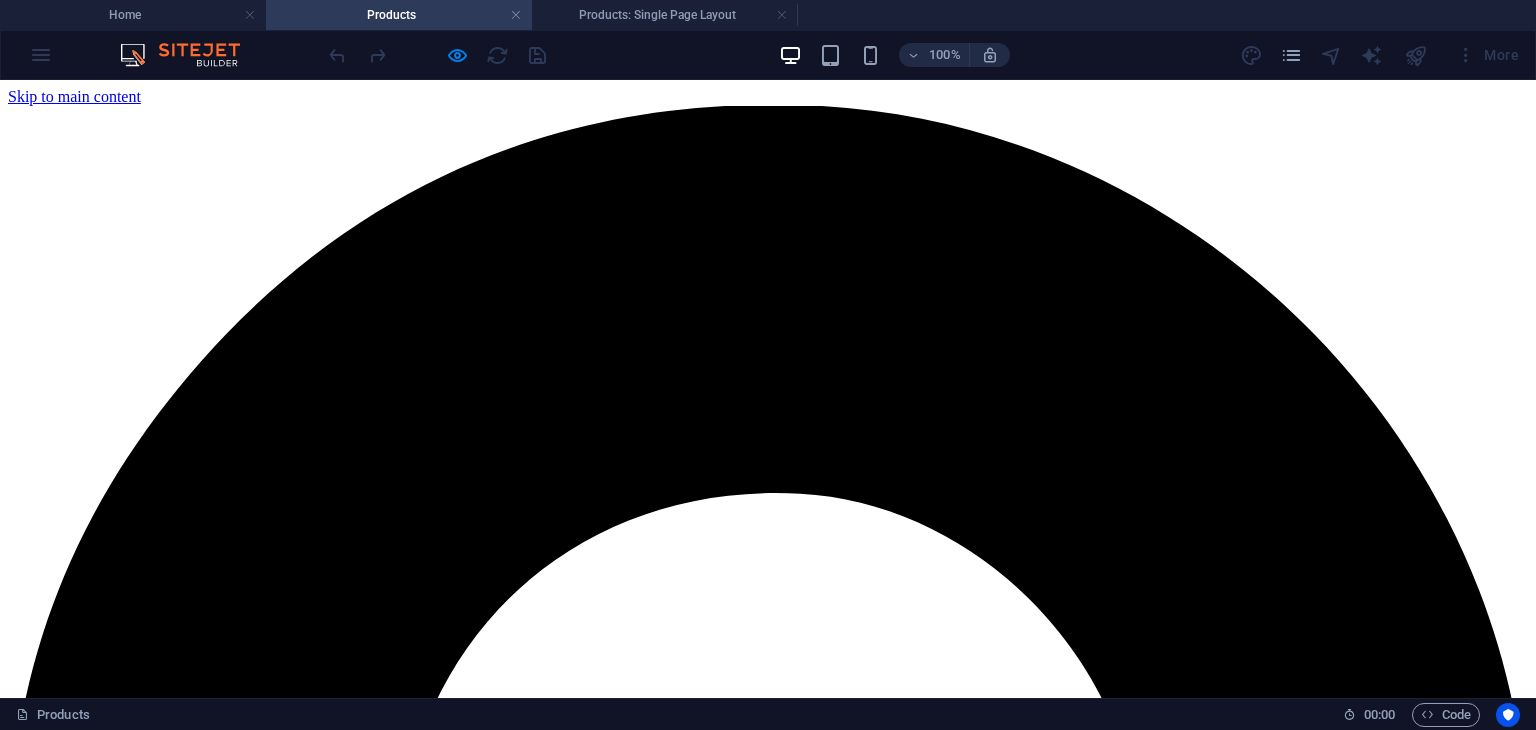 scroll, scrollTop: 603, scrollLeft: 0, axis: vertical 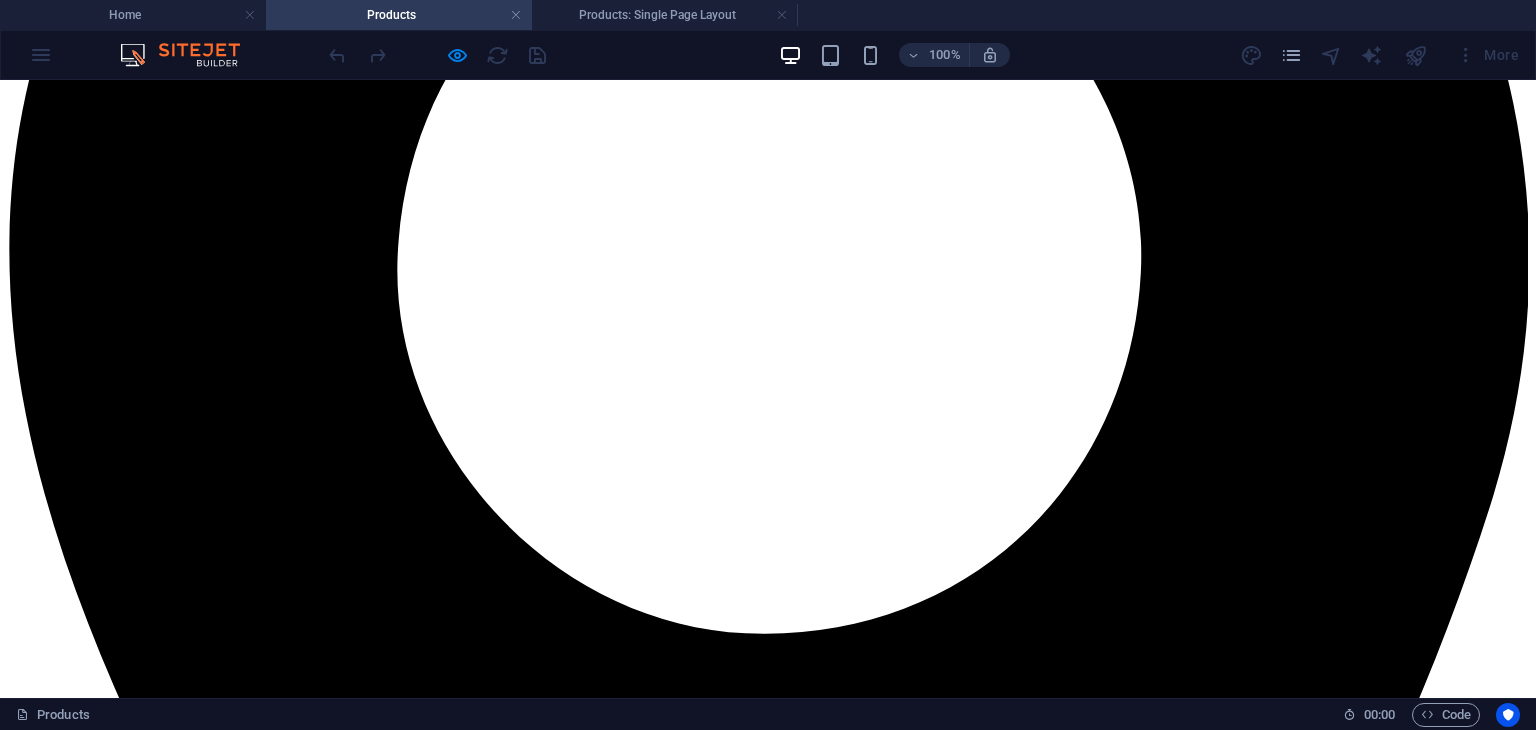 click on "Stainless Steel Drinking Bottle" at bounding box center (112, 5796) 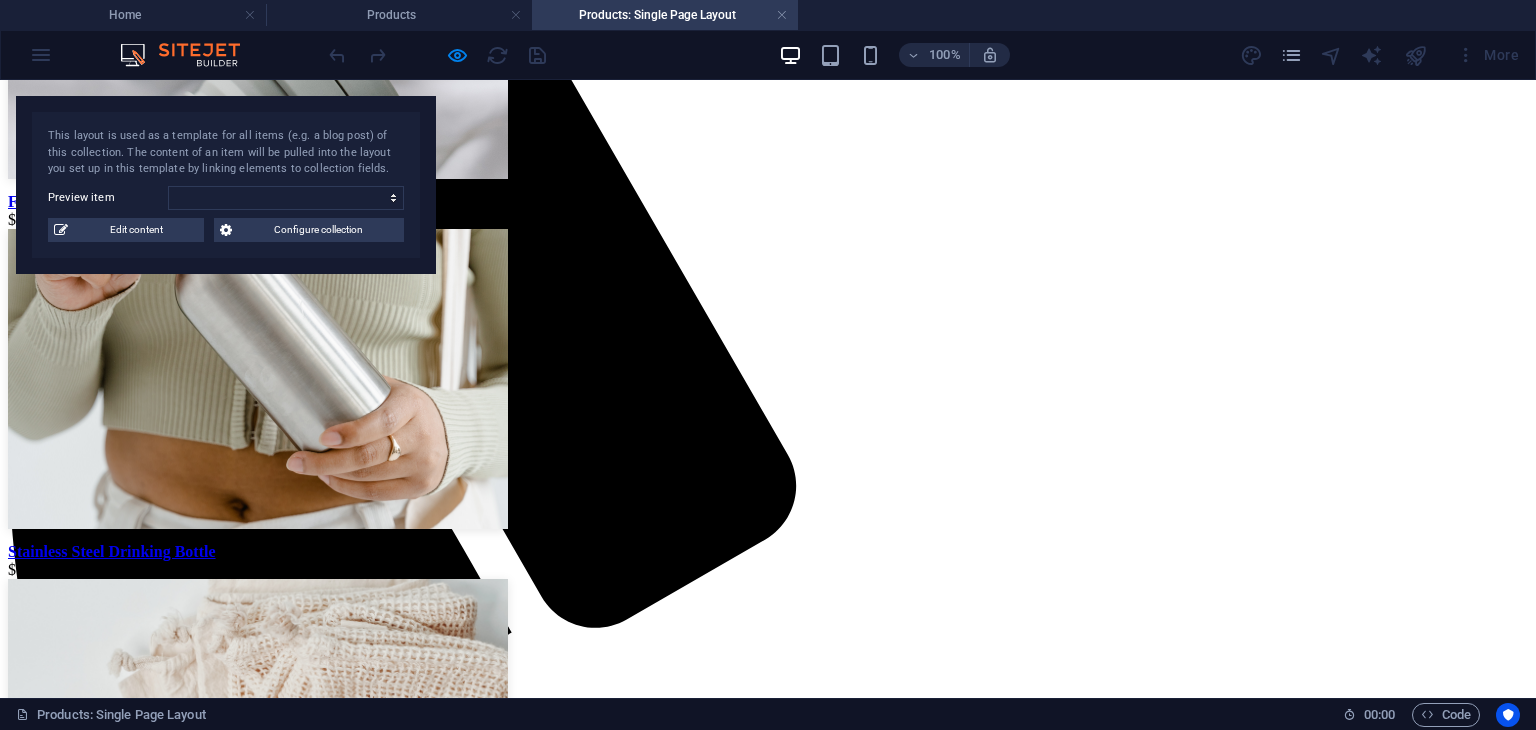 scroll, scrollTop: 306, scrollLeft: 0, axis: vertical 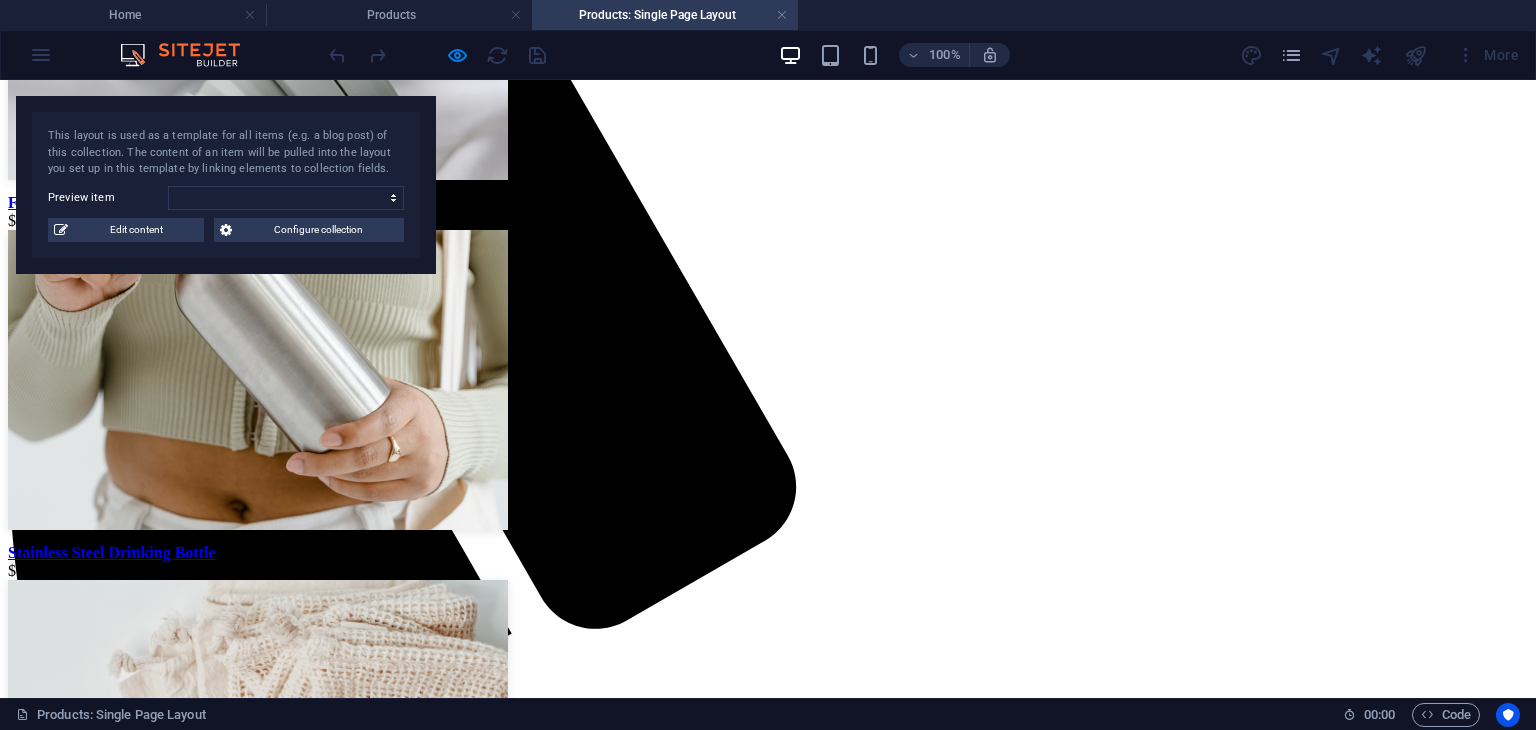 click on "Next" at bounding box center (768, 957) 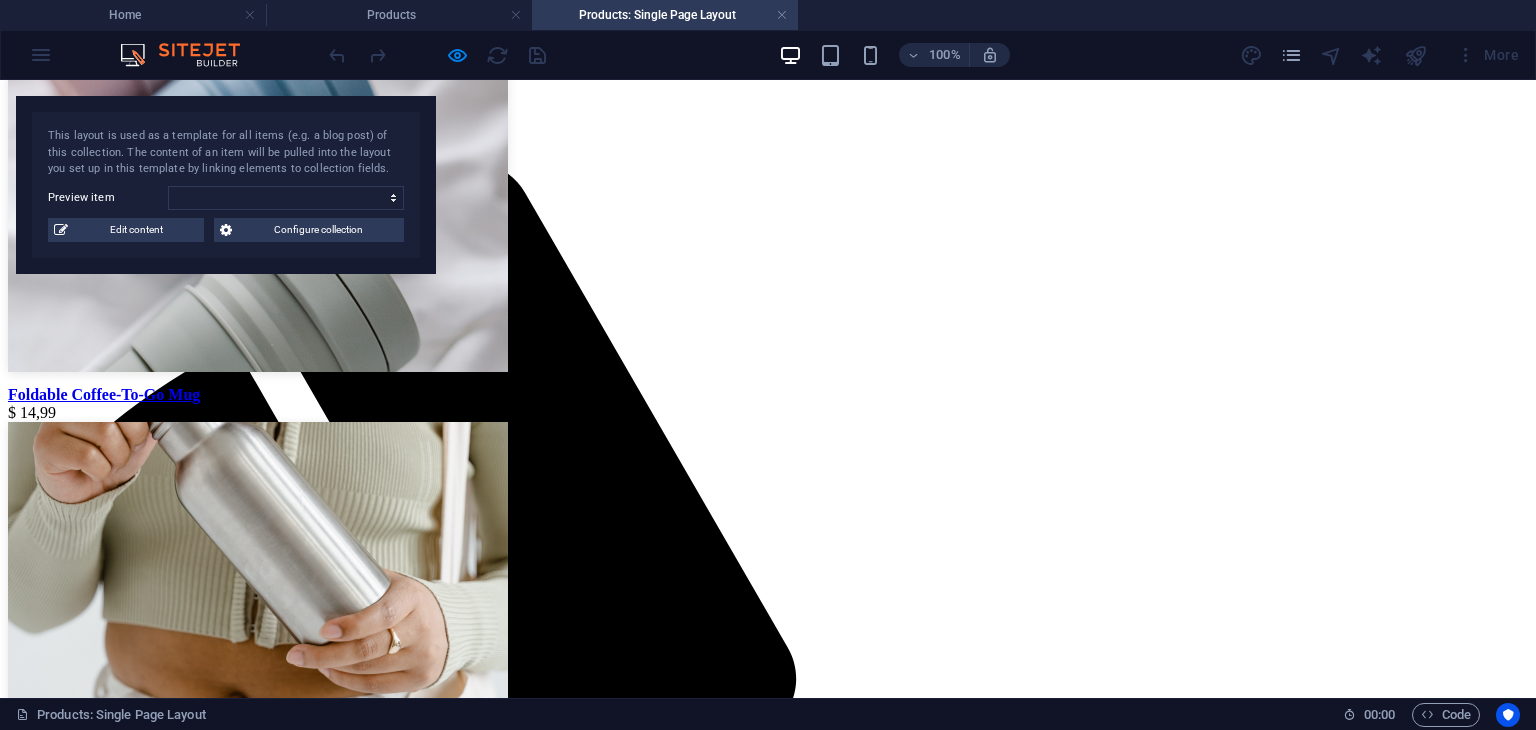scroll, scrollTop: 0, scrollLeft: 0, axis: both 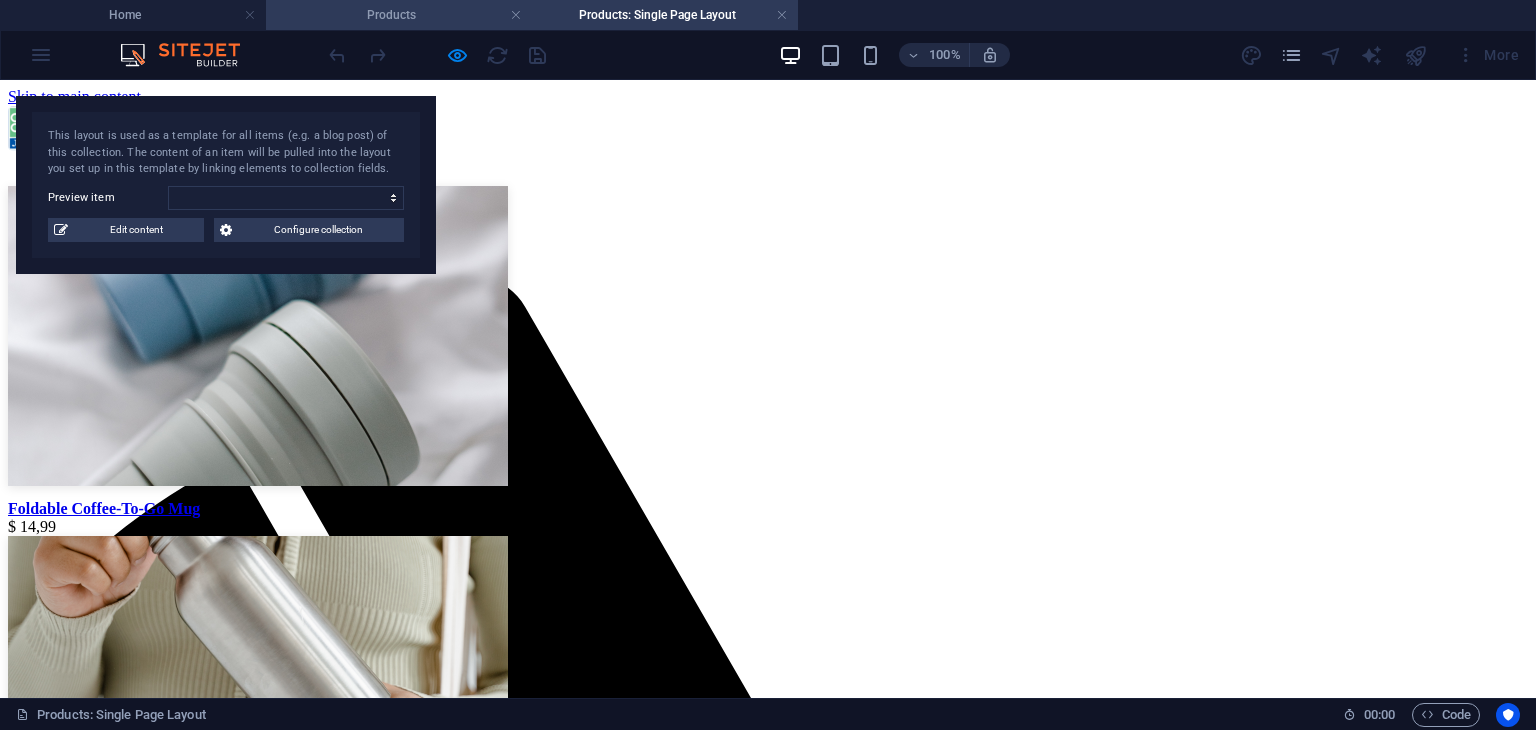 click on "Products" at bounding box center [399, 15] 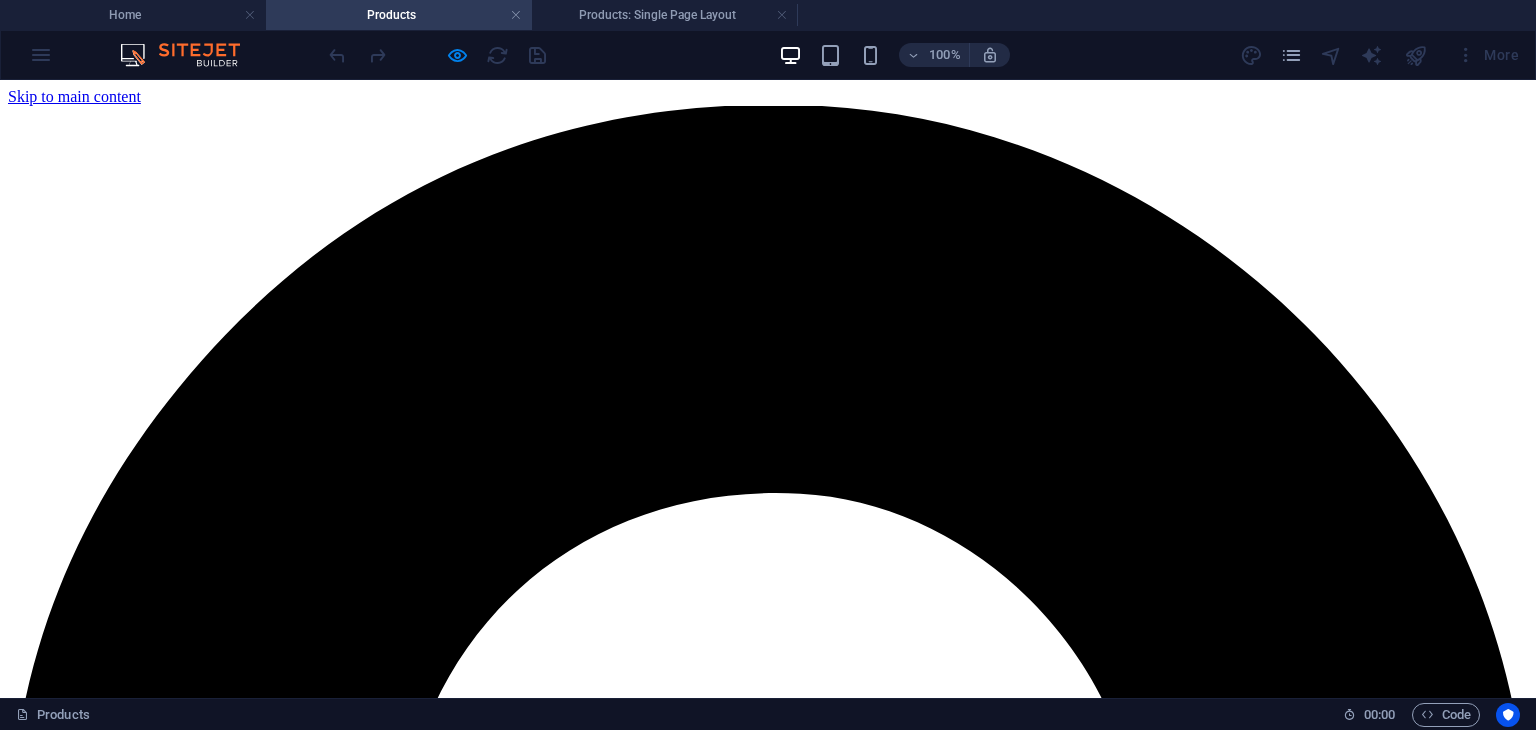 scroll, scrollTop: 603, scrollLeft: 0, axis: vertical 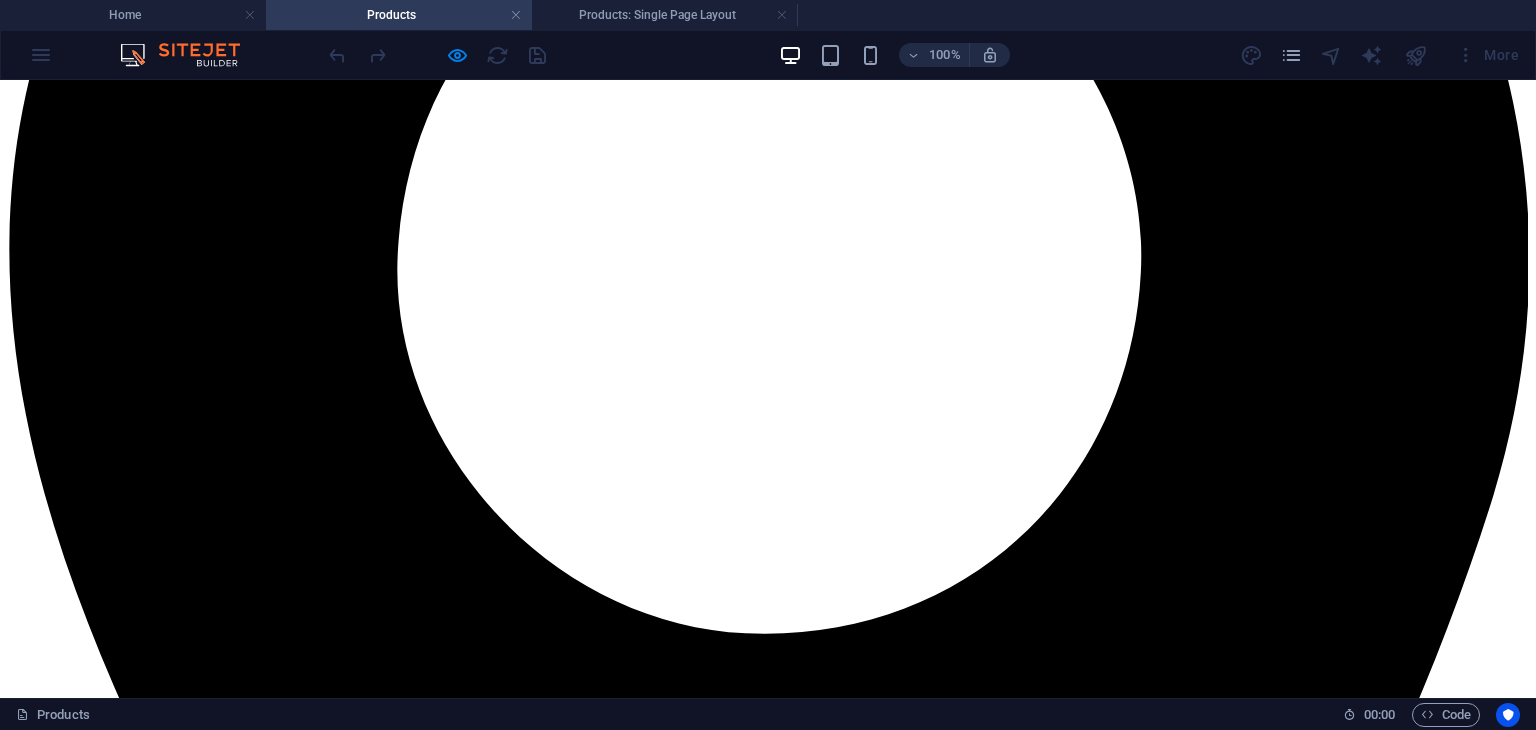 click on "Organic Food Nets" at bounding box center (72, 6146) 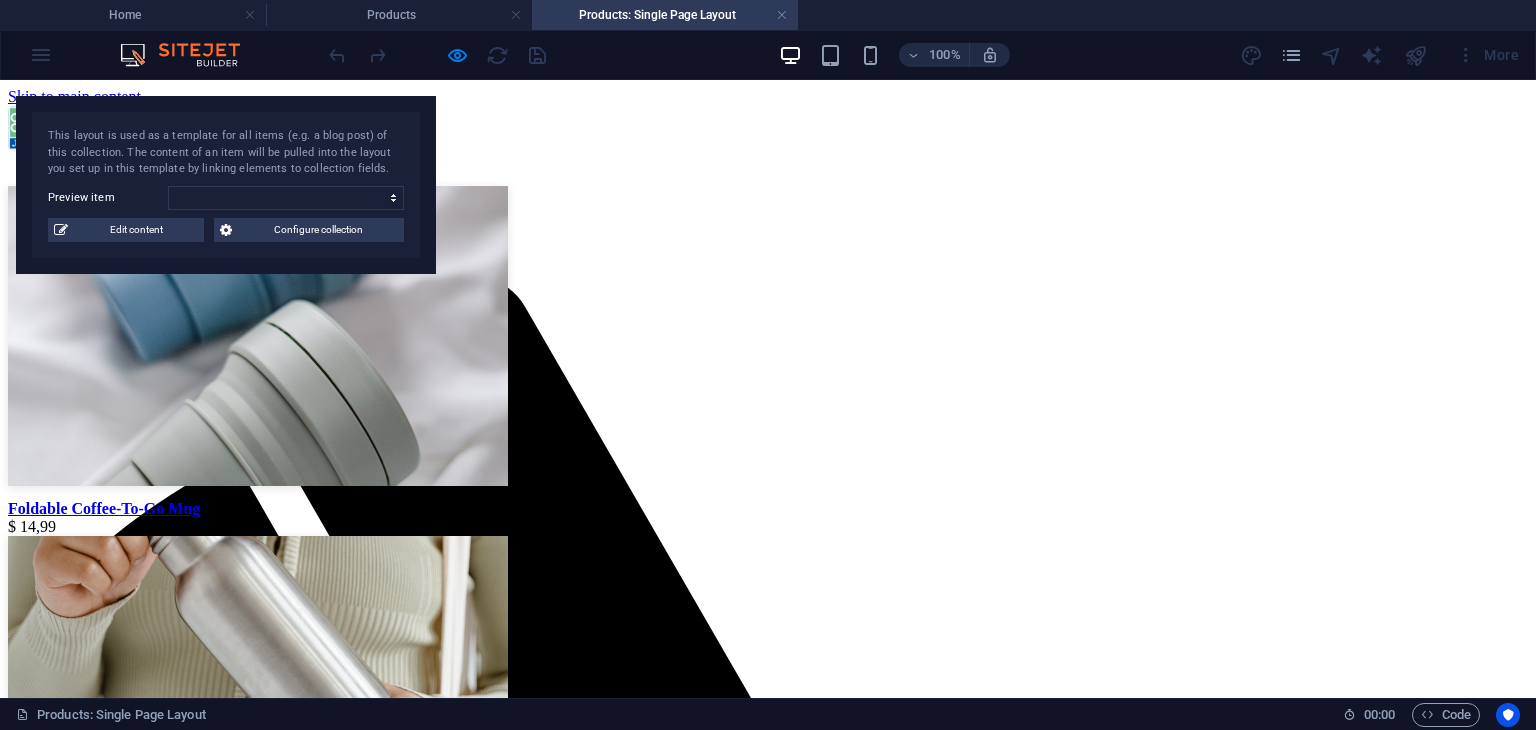 scroll, scrollTop: 307, scrollLeft: 0, axis: vertical 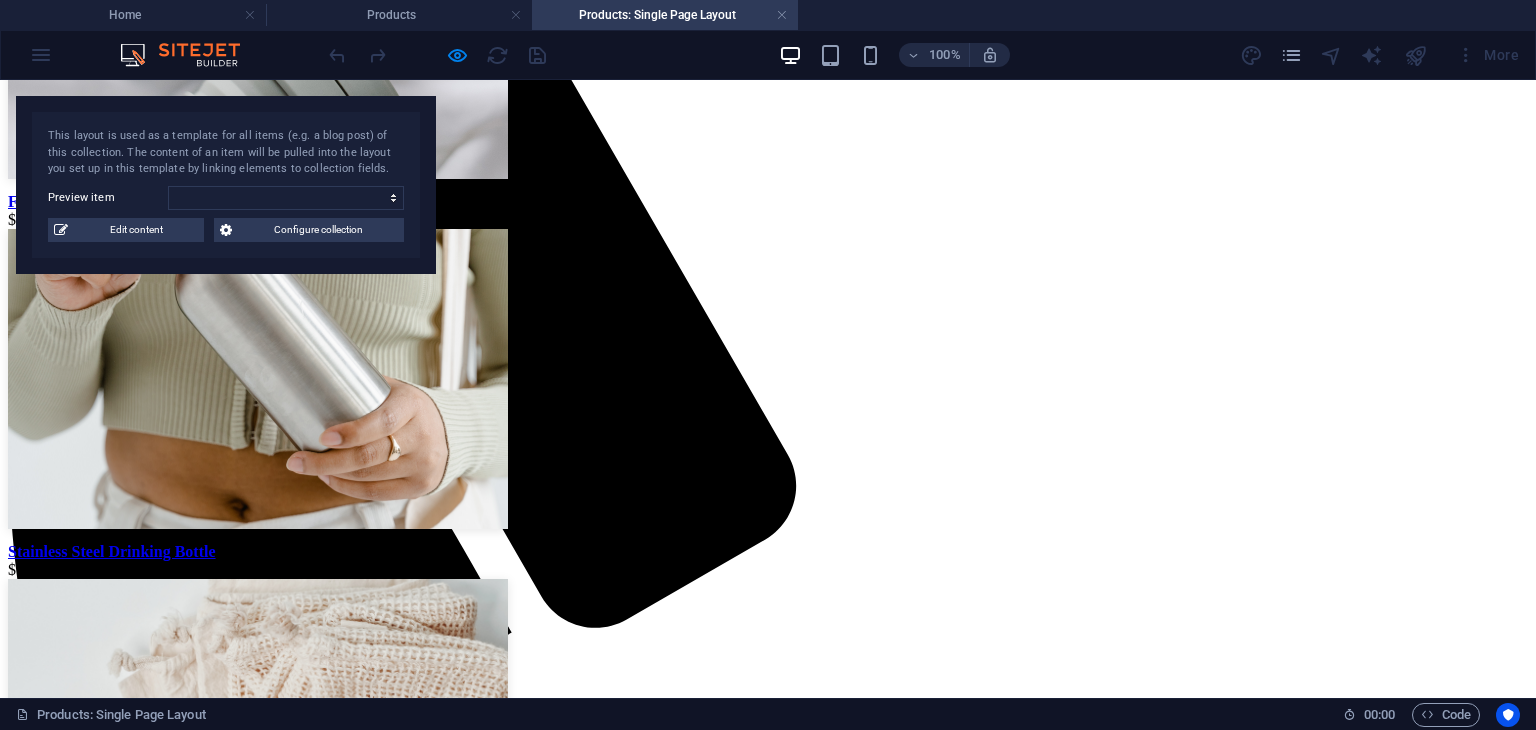 click on "Stainless Steel Drinking Bottle" at bounding box center (768, 552) 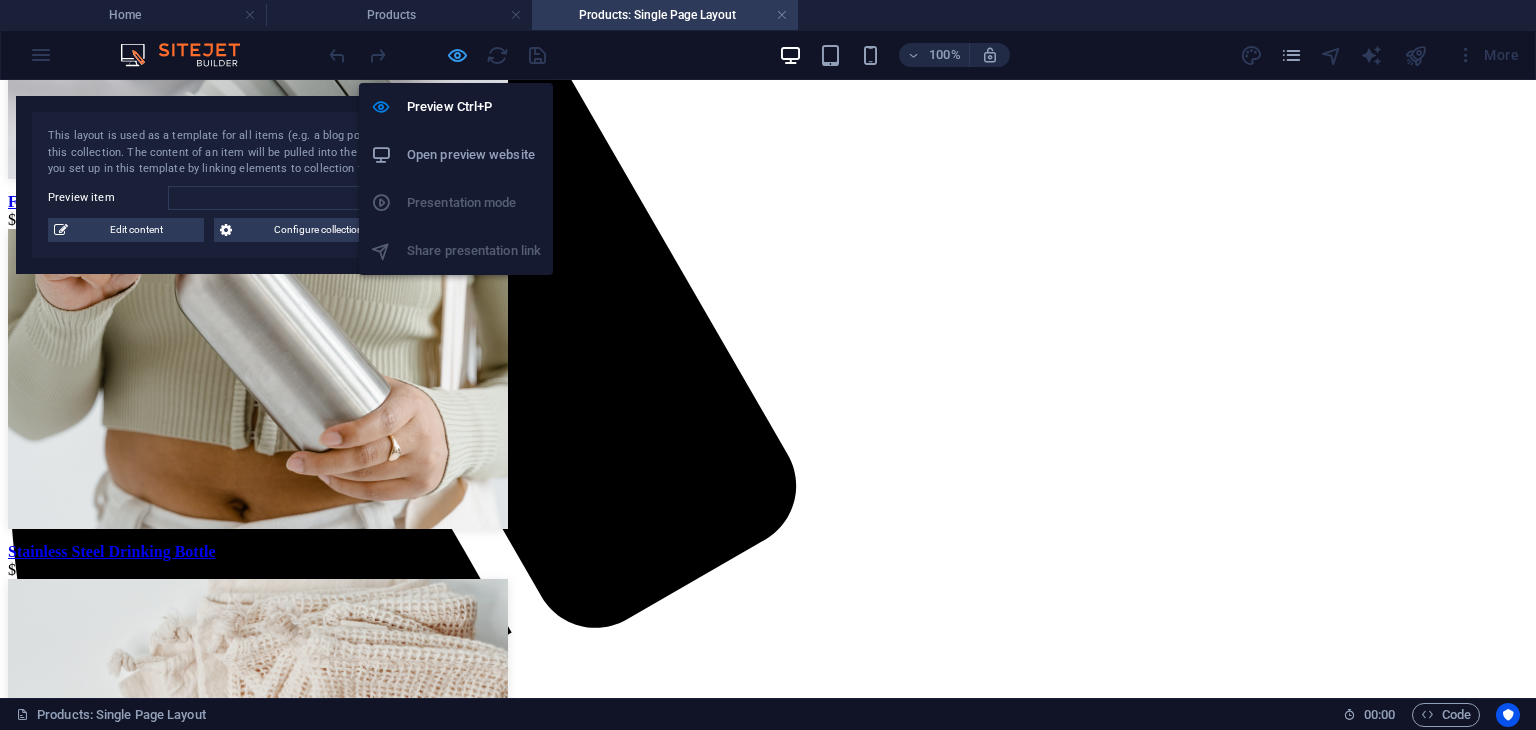 click at bounding box center [457, 55] 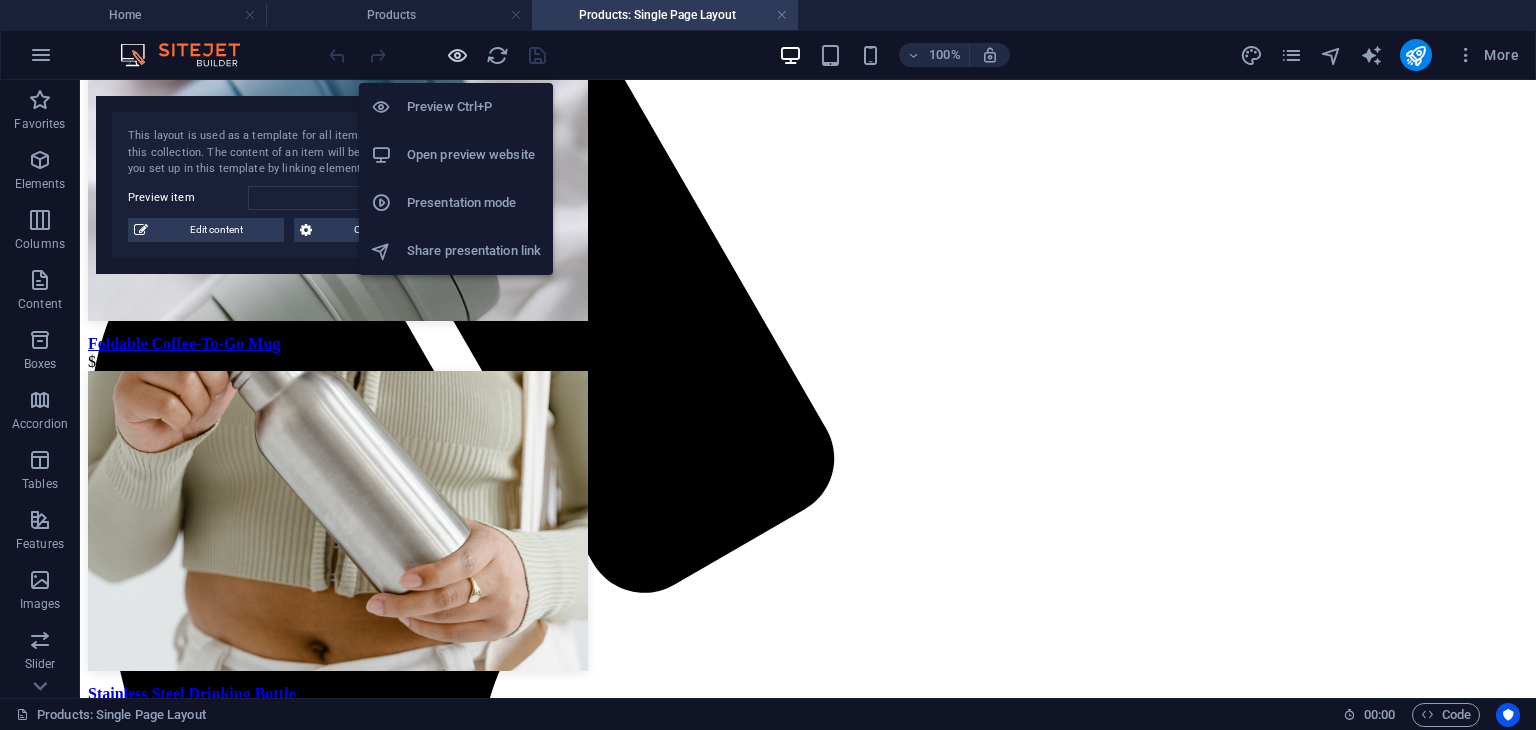 click at bounding box center [457, 55] 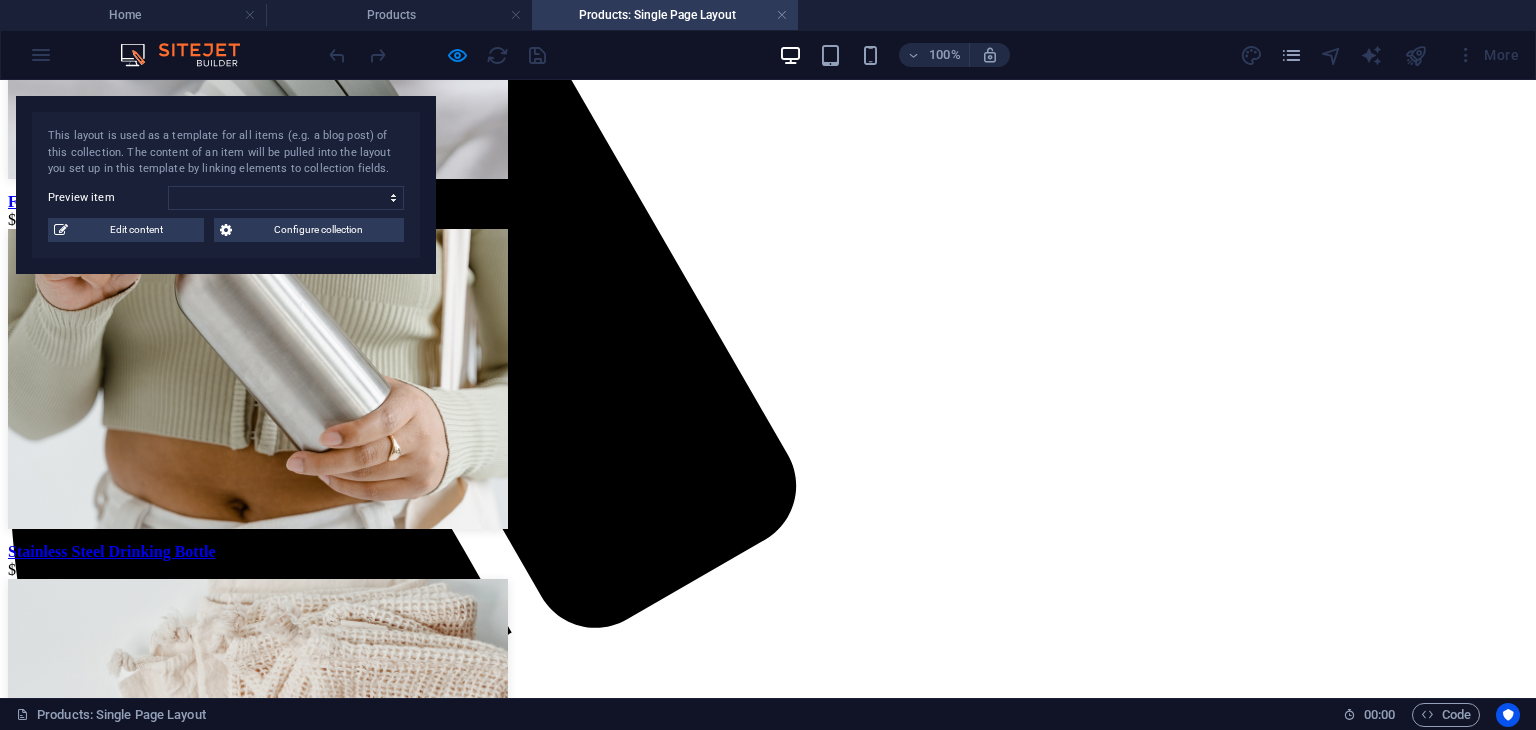 click on "Stainless Steel Drinking Bottle" at bounding box center [112, 551] 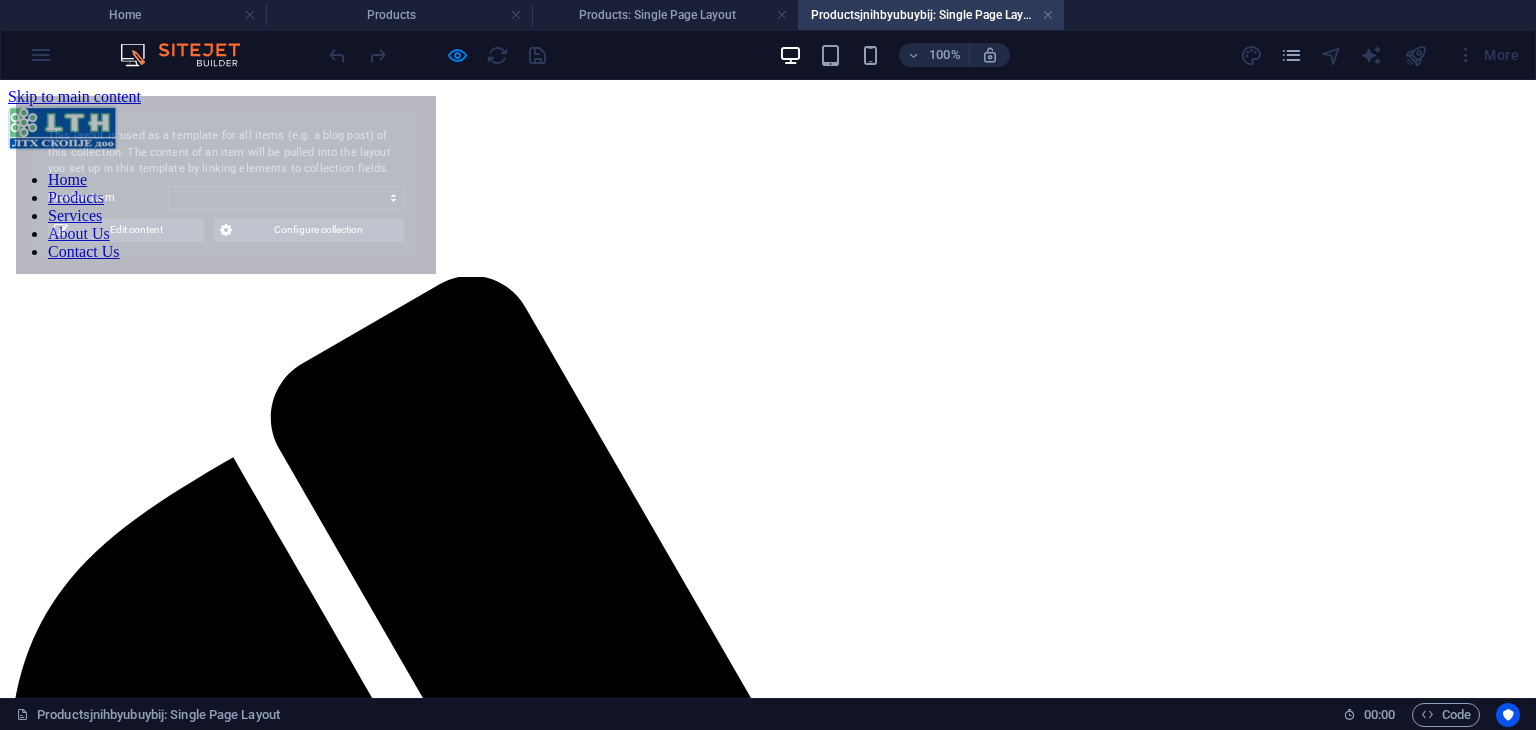 scroll, scrollTop: 0, scrollLeft: 0, axis: both 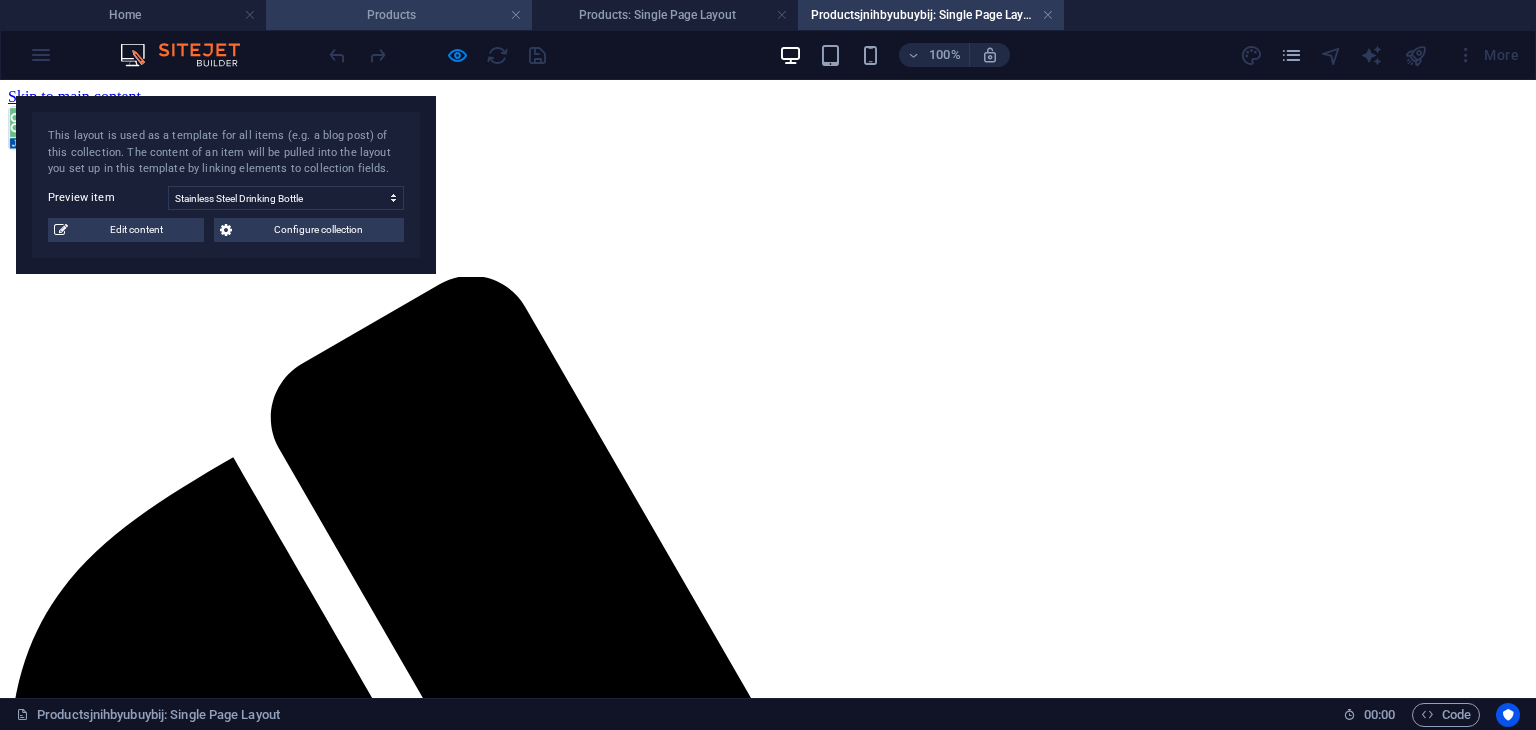 click on "Products" at bounding box center (399, 15) 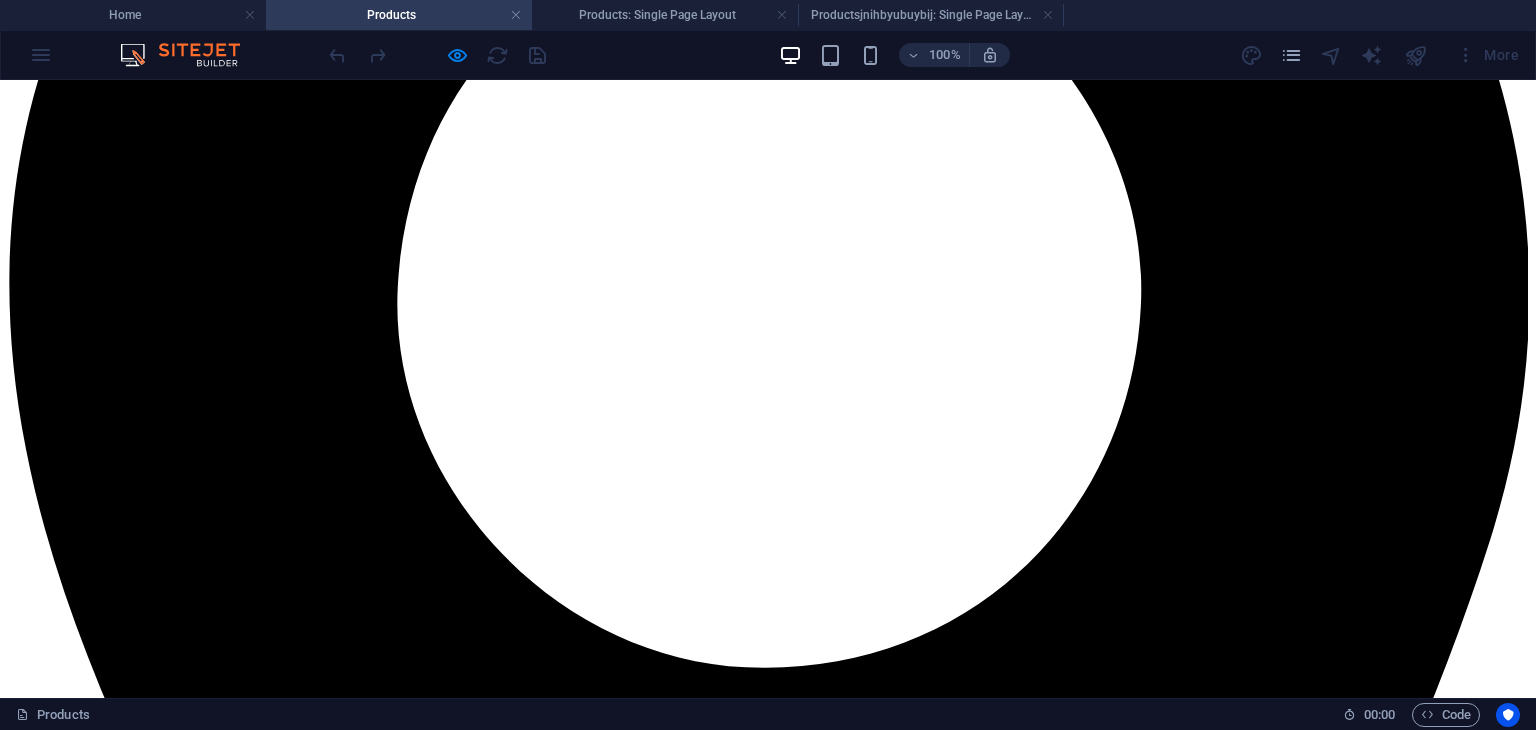 scroll, scrollTop: 570, scrollLeft: 0, axis: vertical 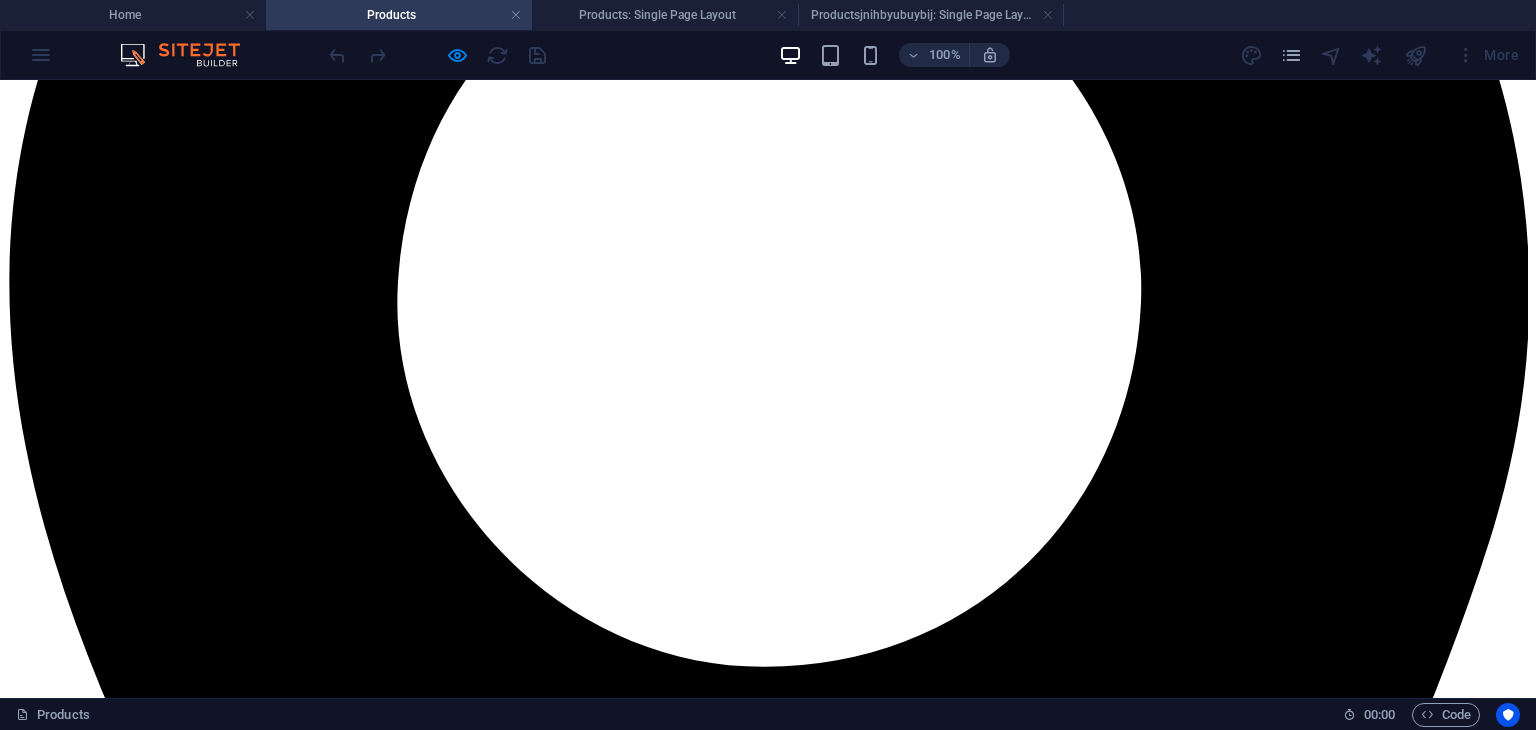 click at bounding box center [1291, 55] 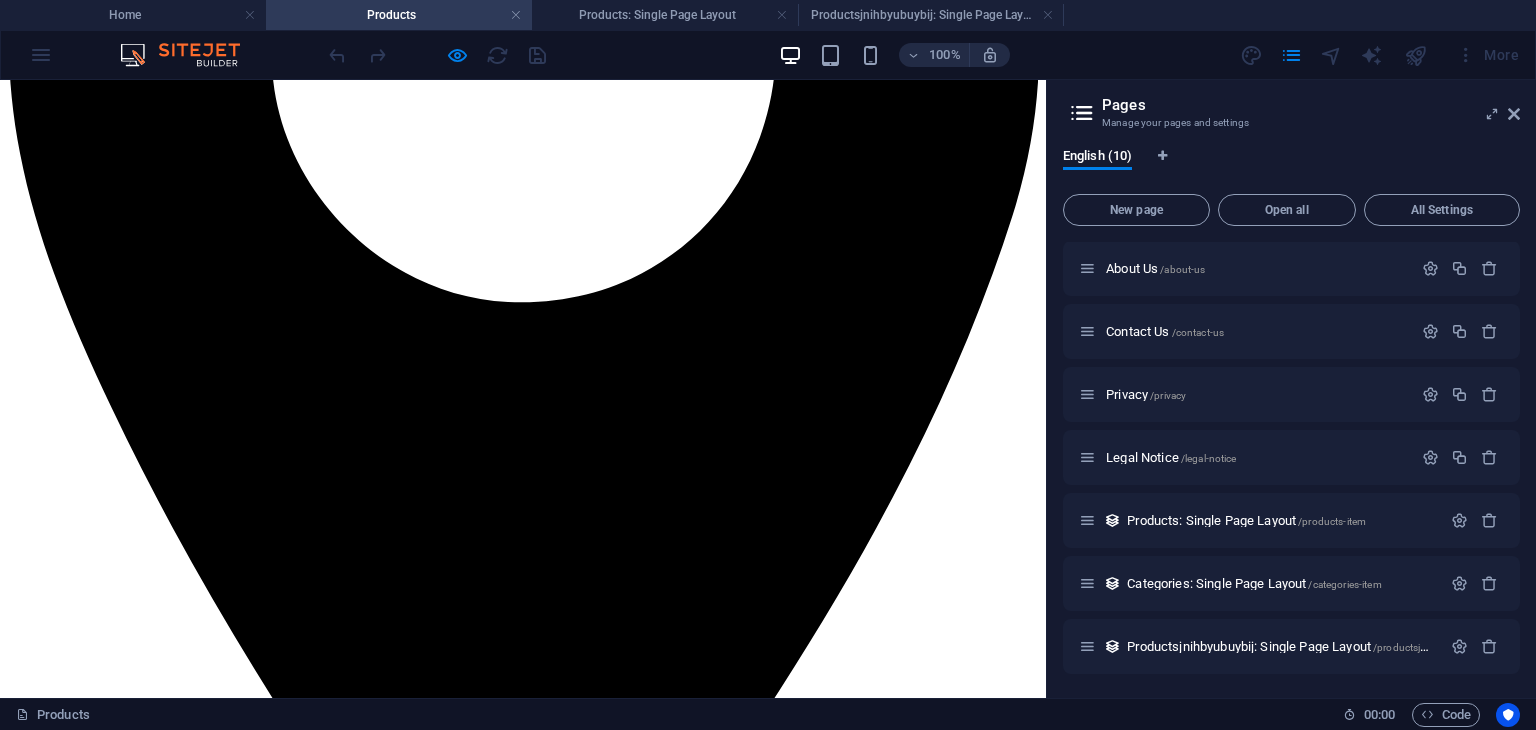scroll, scrollTop: 0, scrollLeft: 0, axis: both 